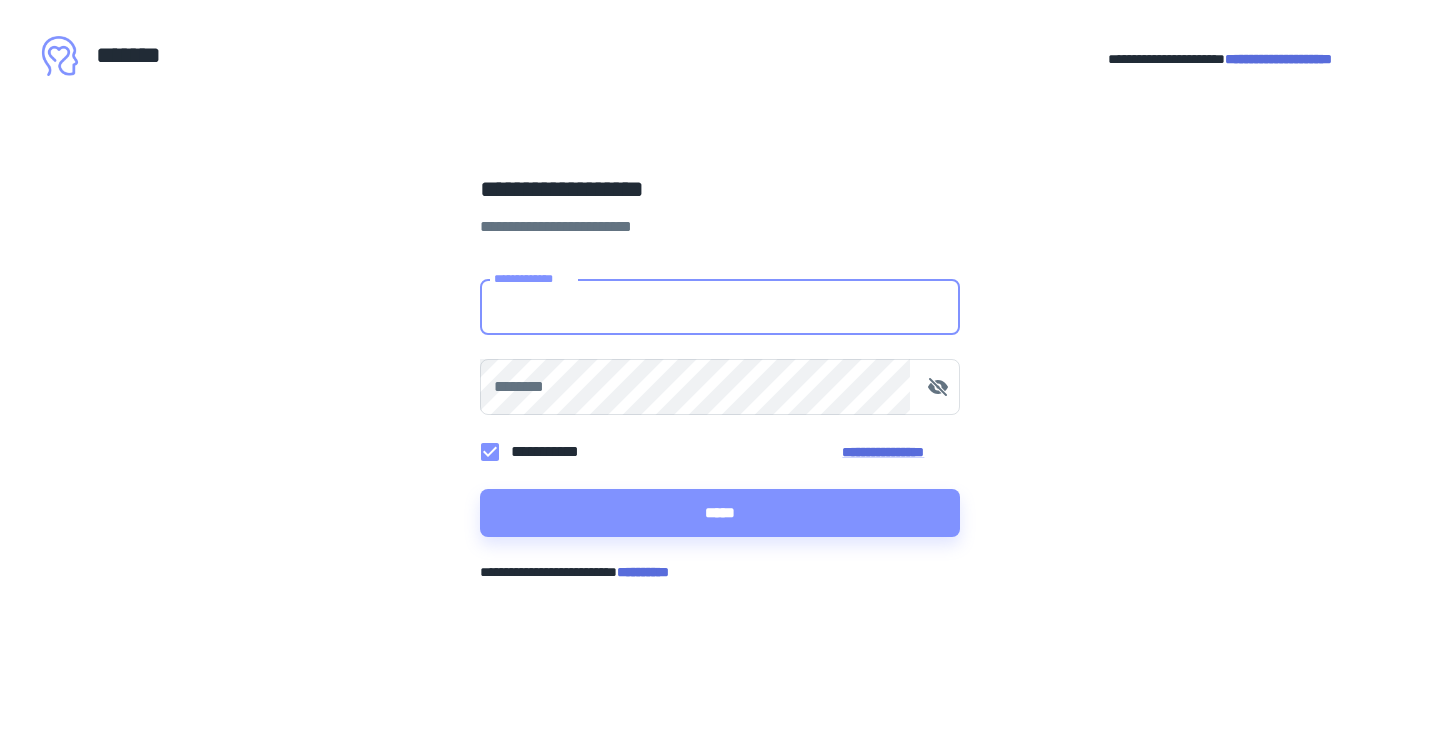 scroll, scrollTop: 0, scrollLeft: 0, axis: both 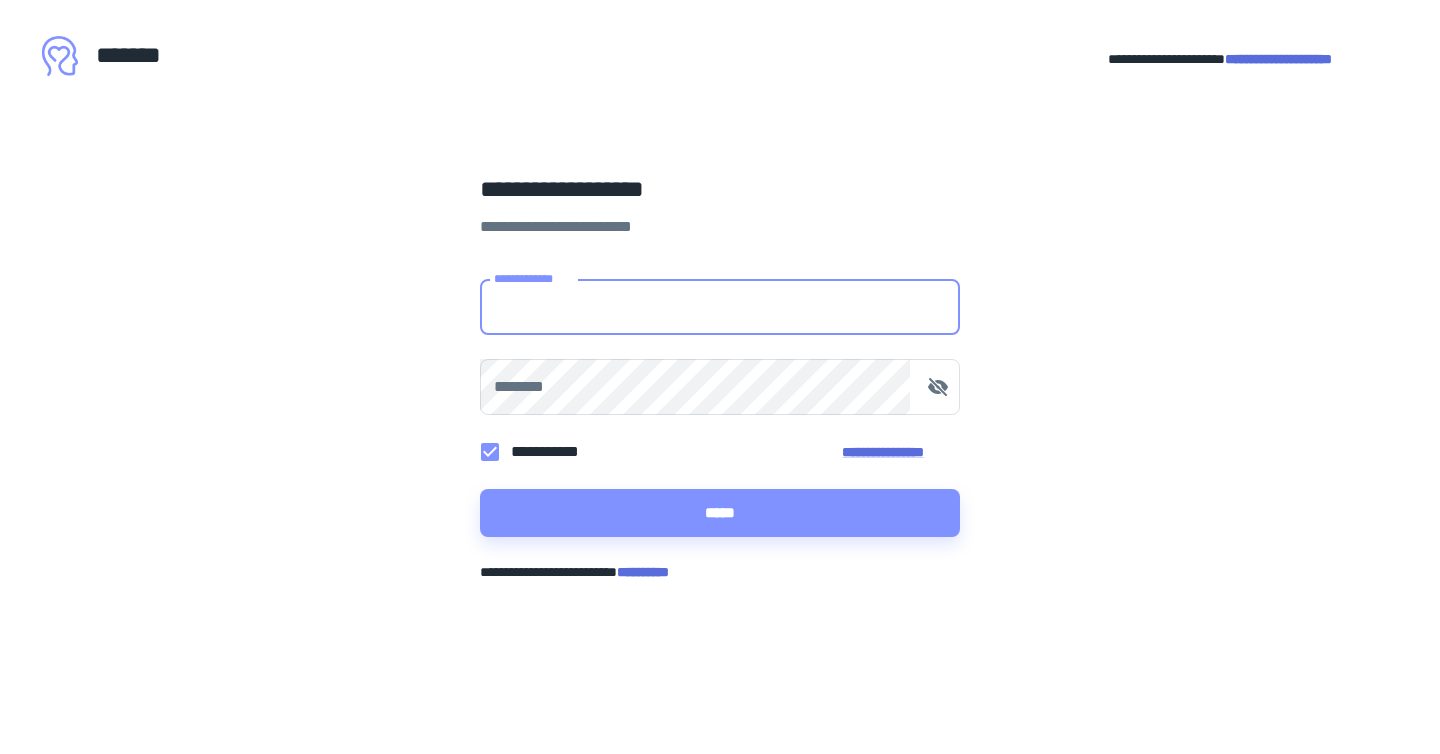 type on "**********" 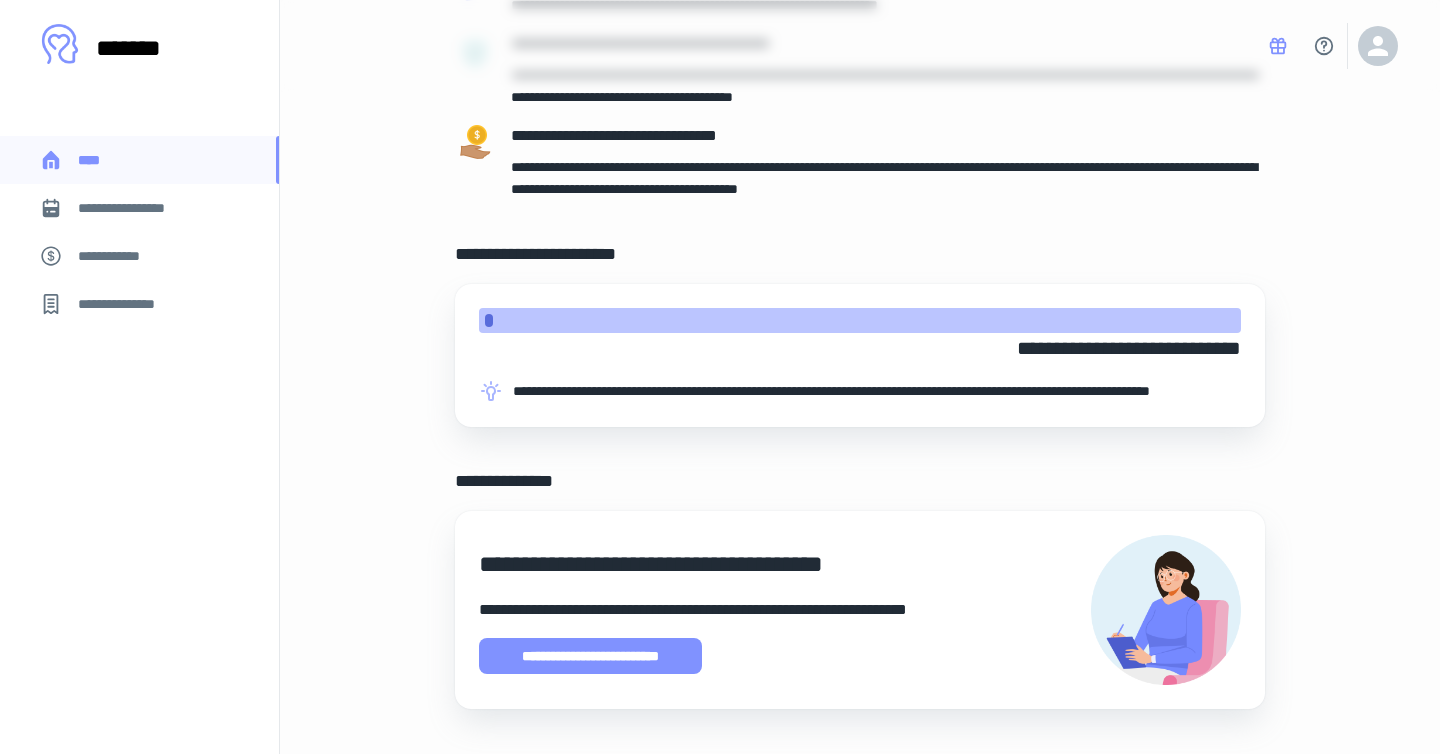 scroll, scrollTop: 505, scrollLeft: 0, axis: vertical 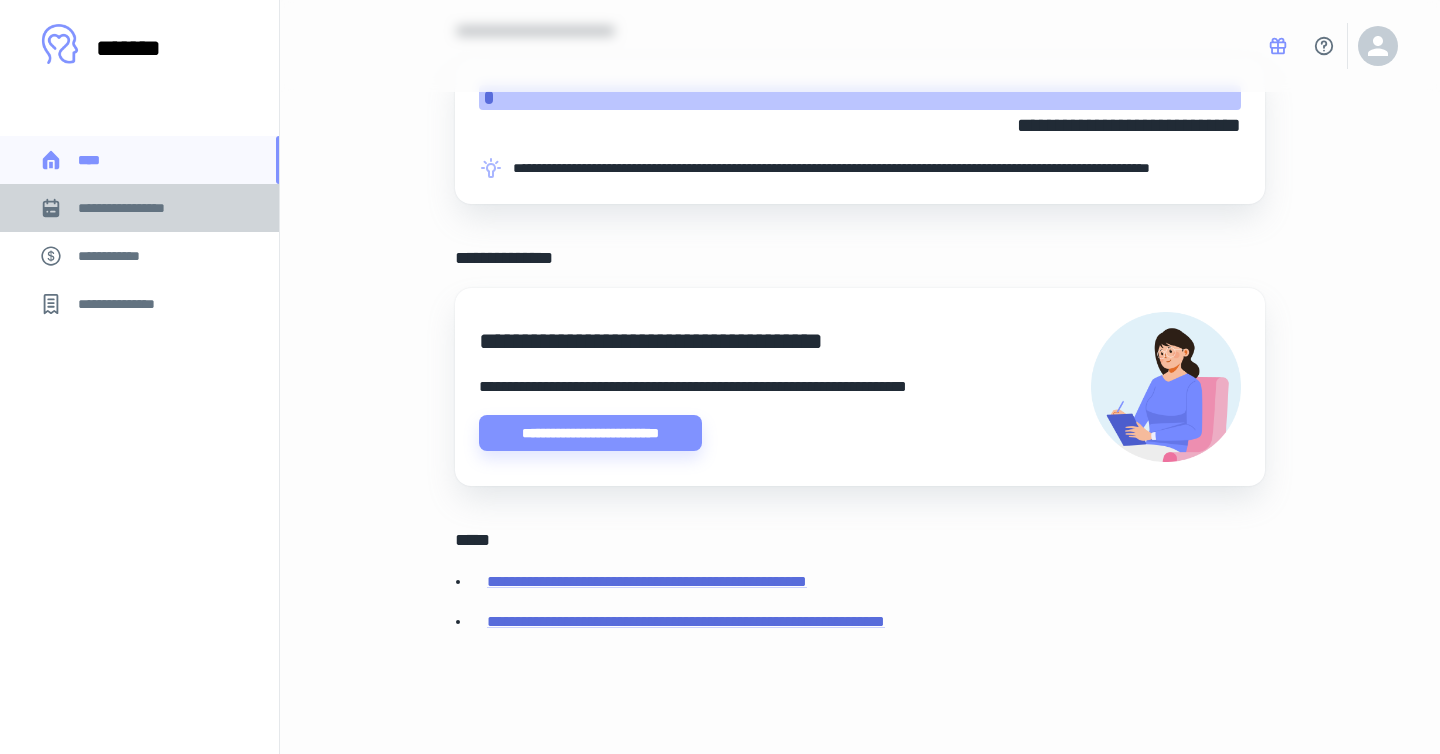 click on "**********" at bounding box center [139, 208] 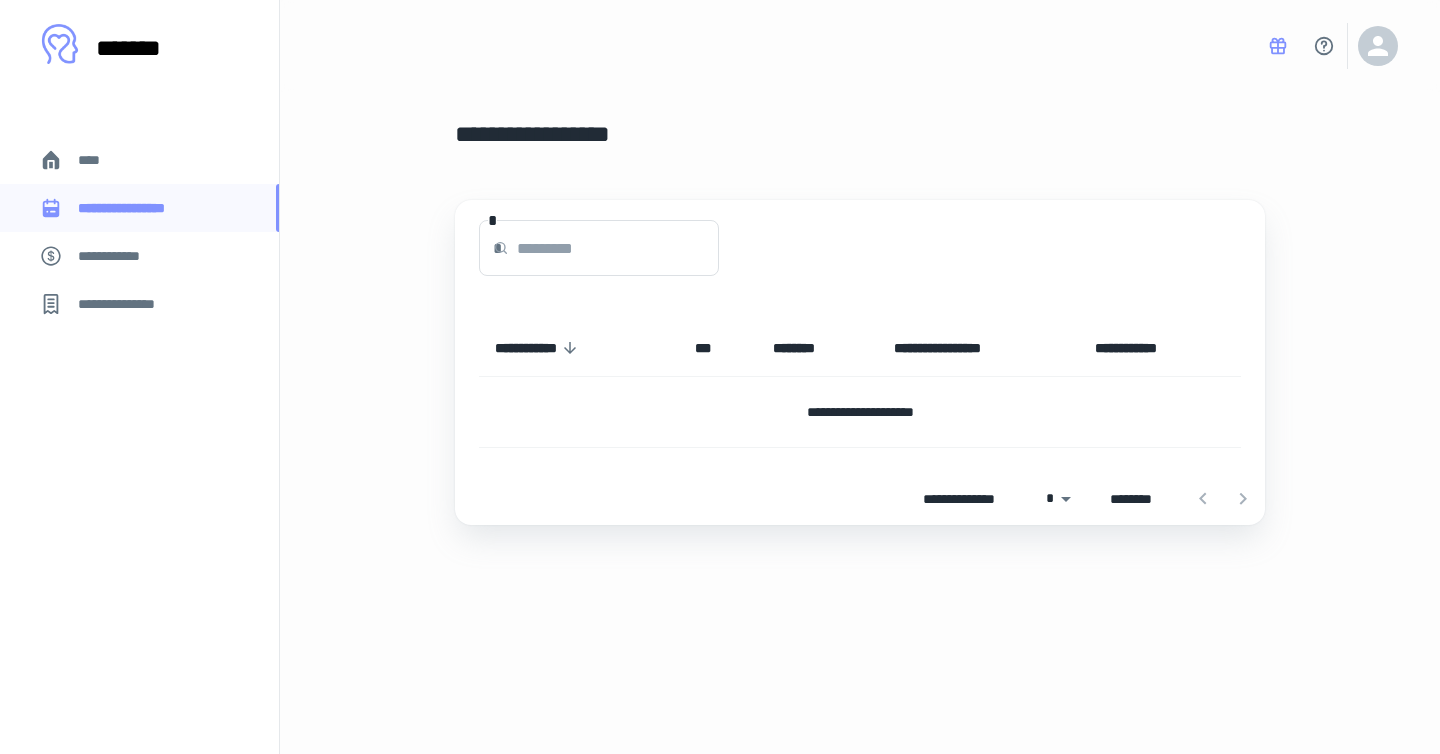 click on "**********" at bounding box center (127, 304) 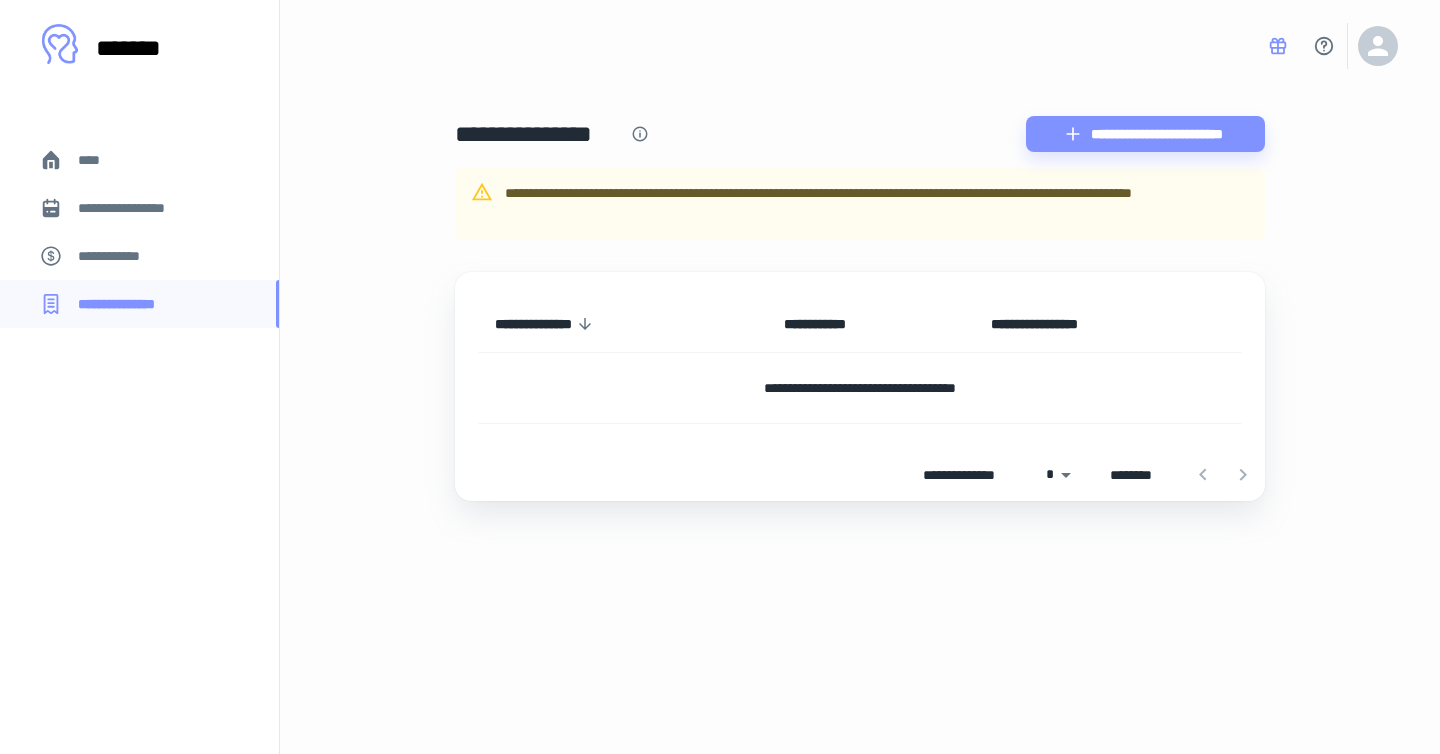 click on "**********" at bounding box center [139, 256] 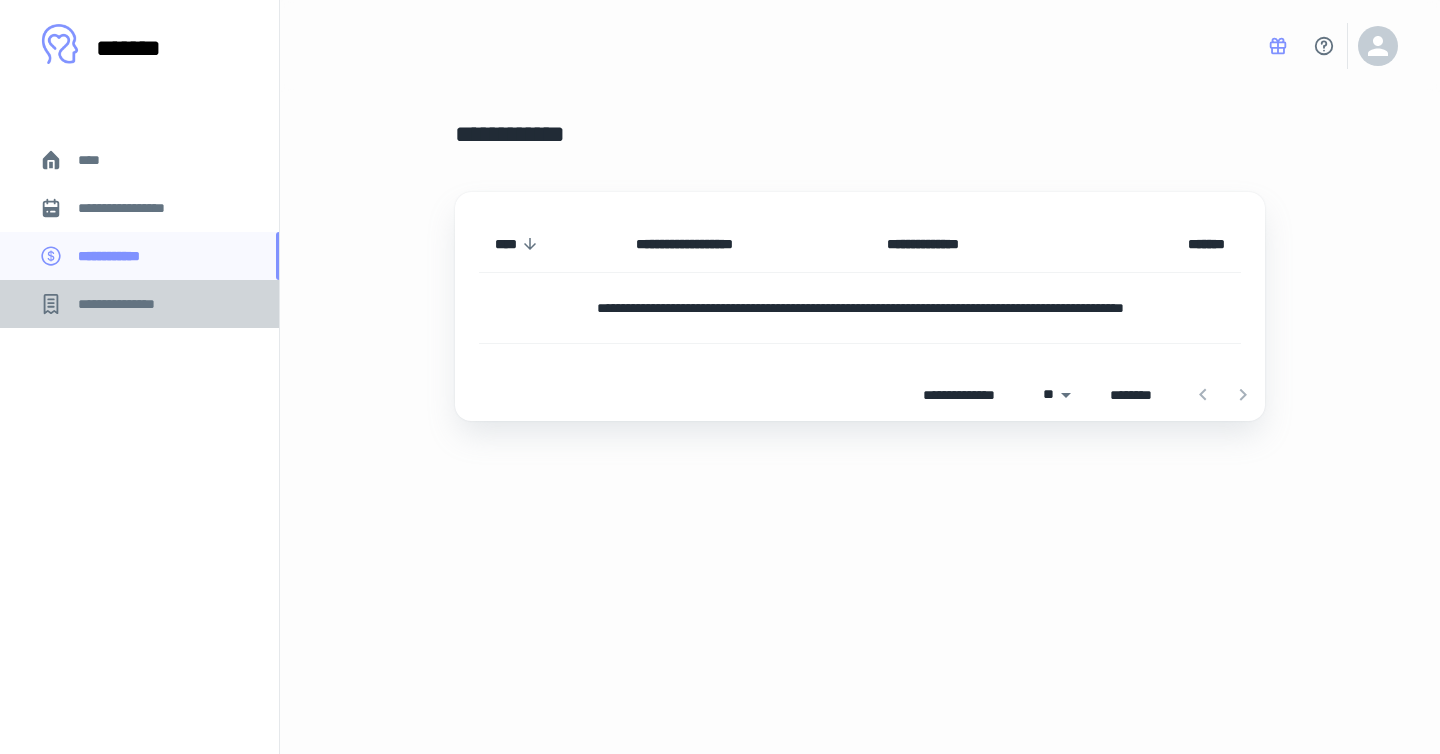 click on "**********" at bounding box center [139, 304] 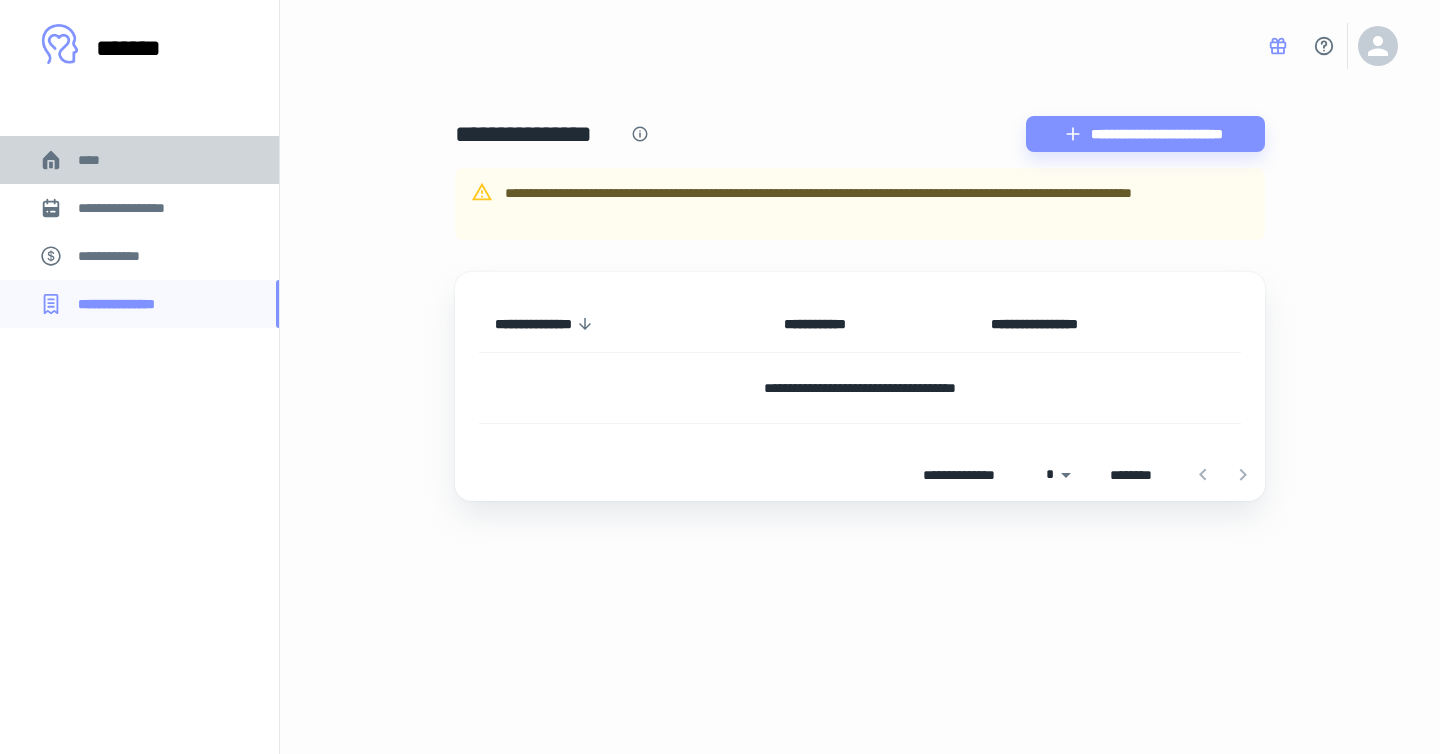 click on "****" at bounding box center (139, 160) 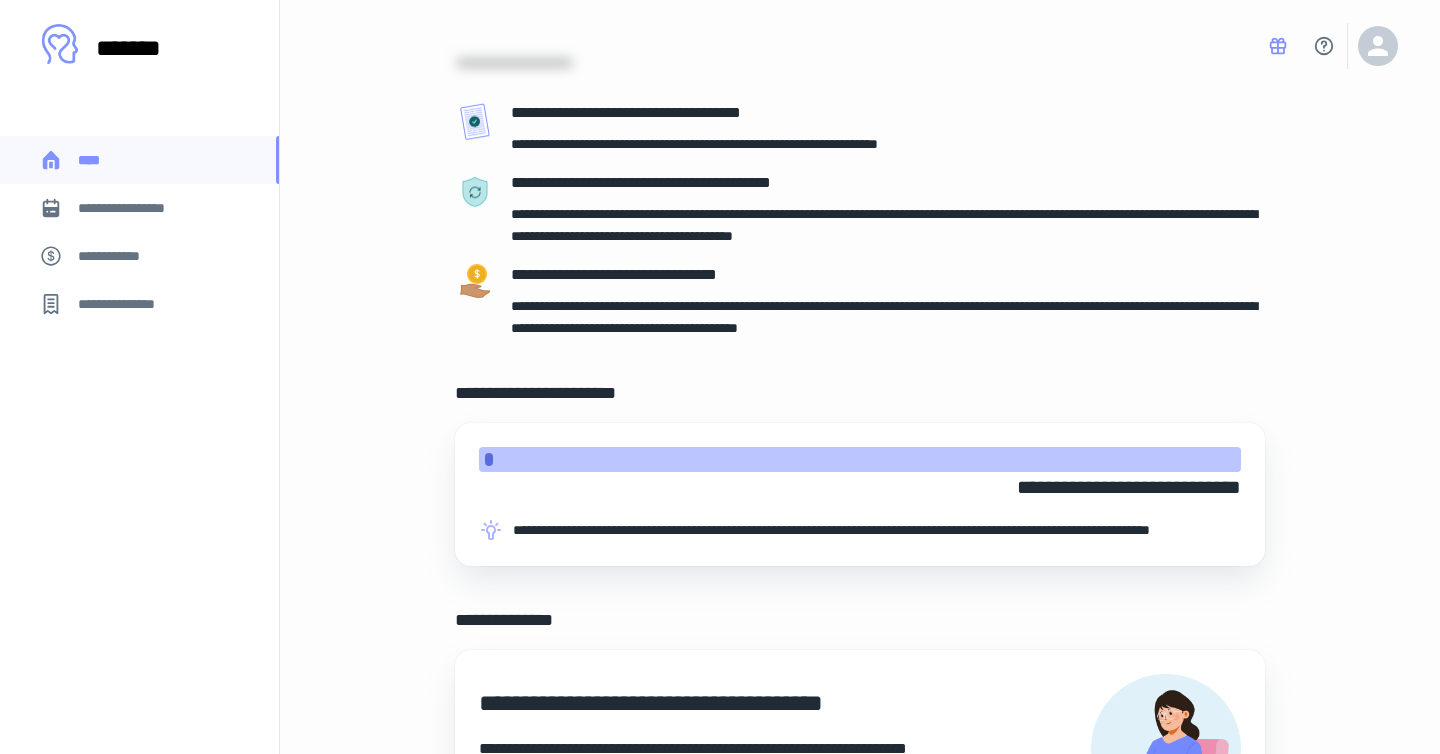 scroll, scrollTop: 469, scrollLeft: 0, axis: vertical 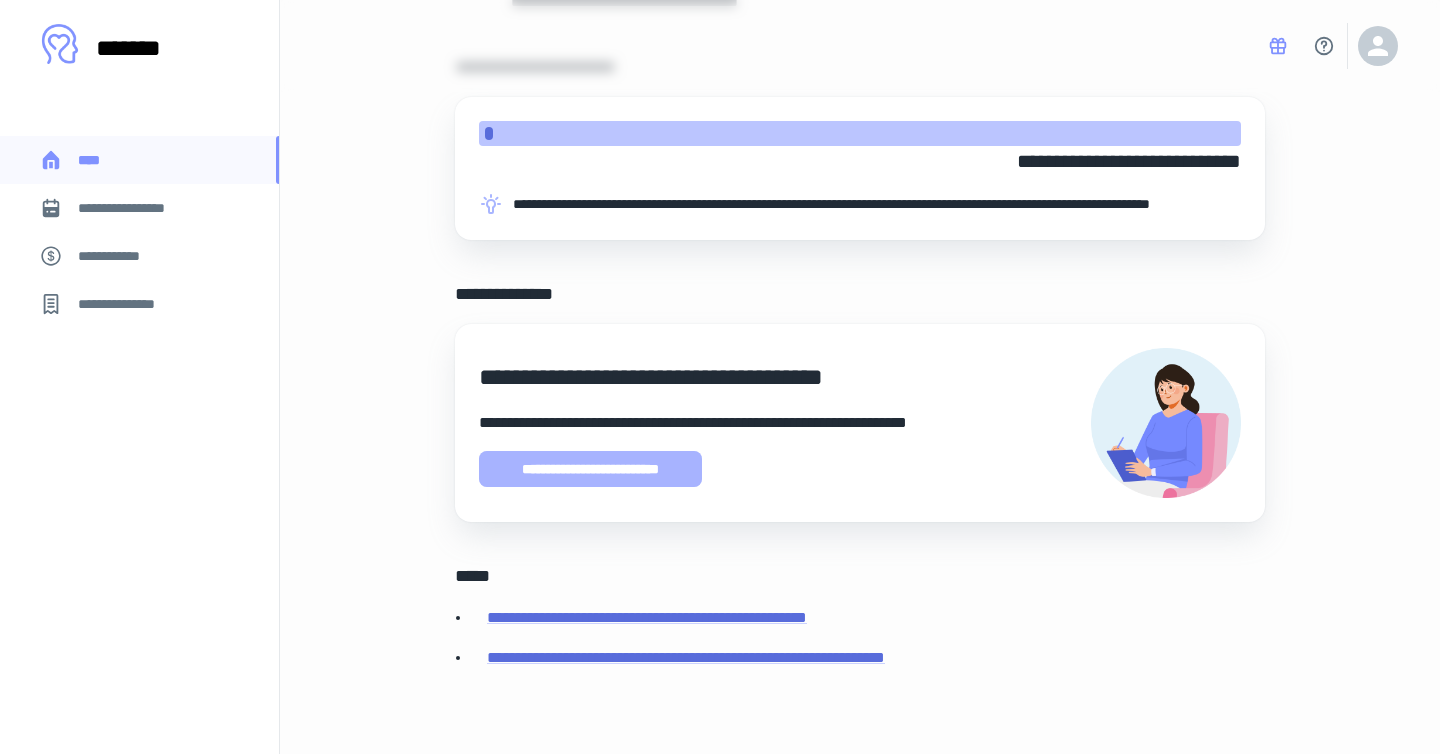 click on "**********" at bounding box center (590, 469) 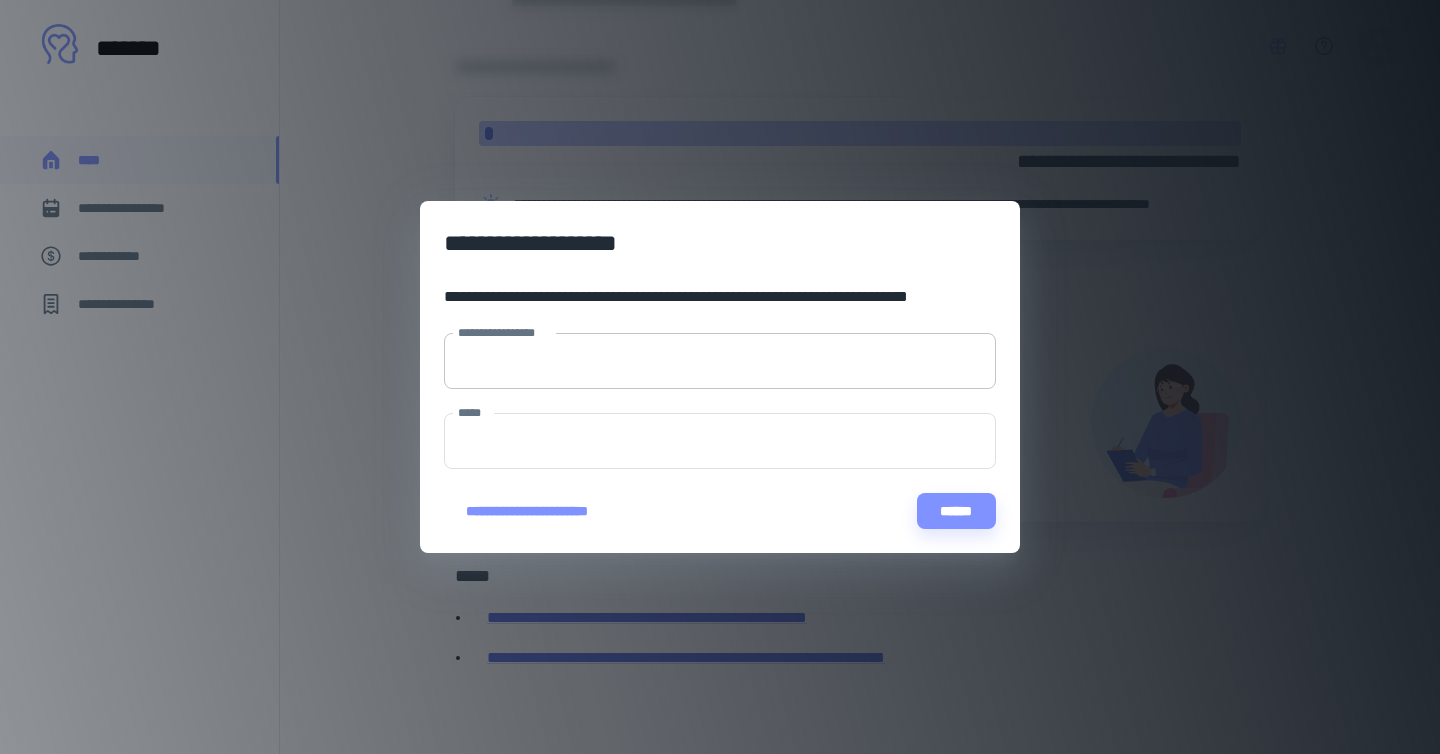 click on "**********" at bounding box center [720, 361] 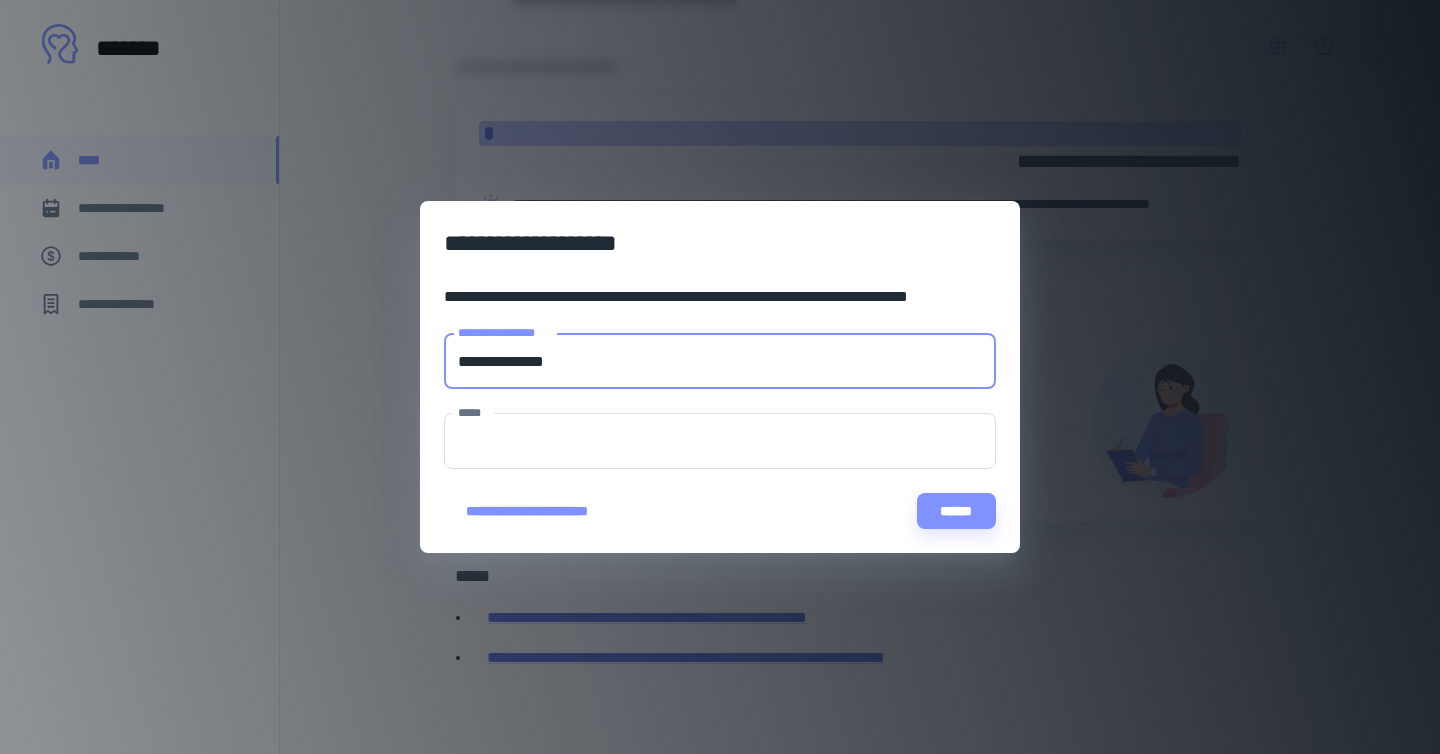 click on "**********" at bounding box center [720, 297] 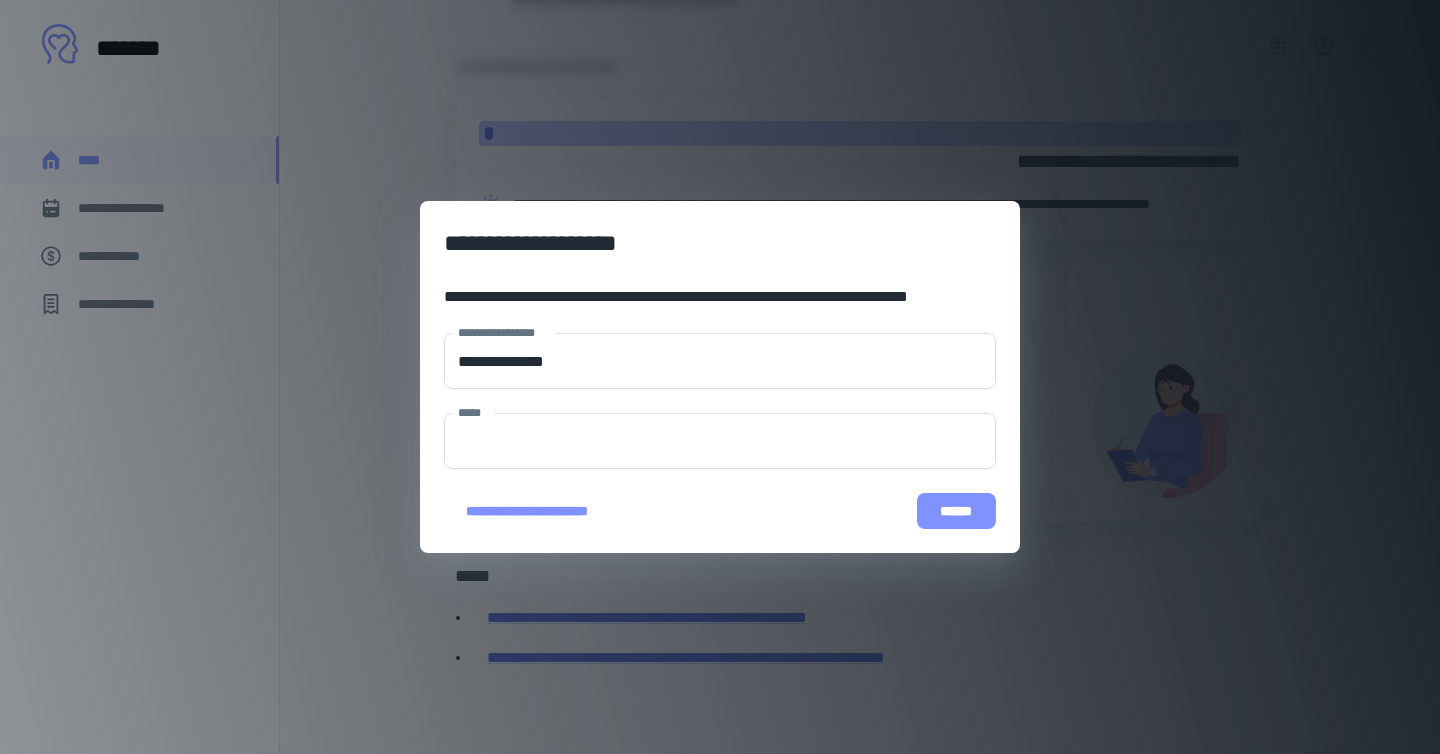 click on "******" at bounding box center [956, 511] 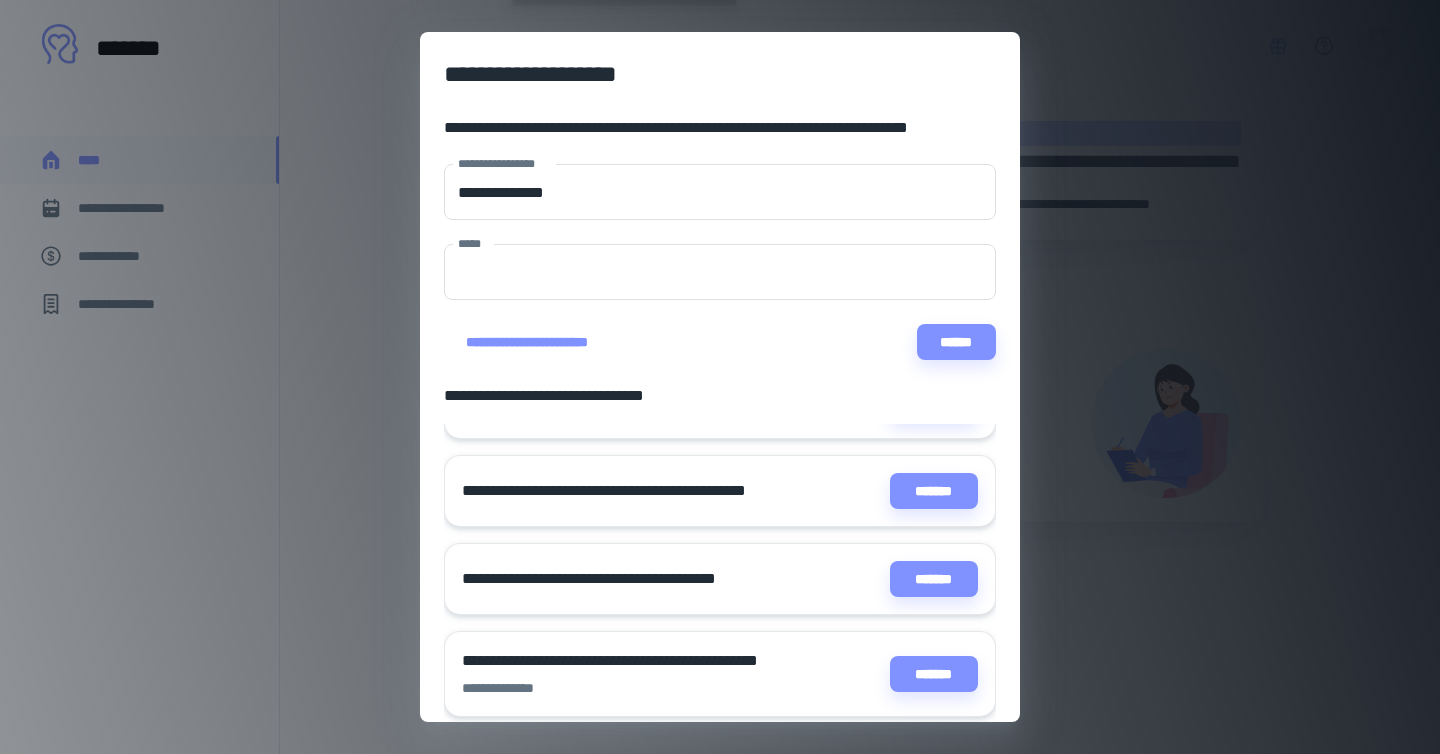 scroll, scrollTop: 479, scrollLeft: 0, axis: vertical 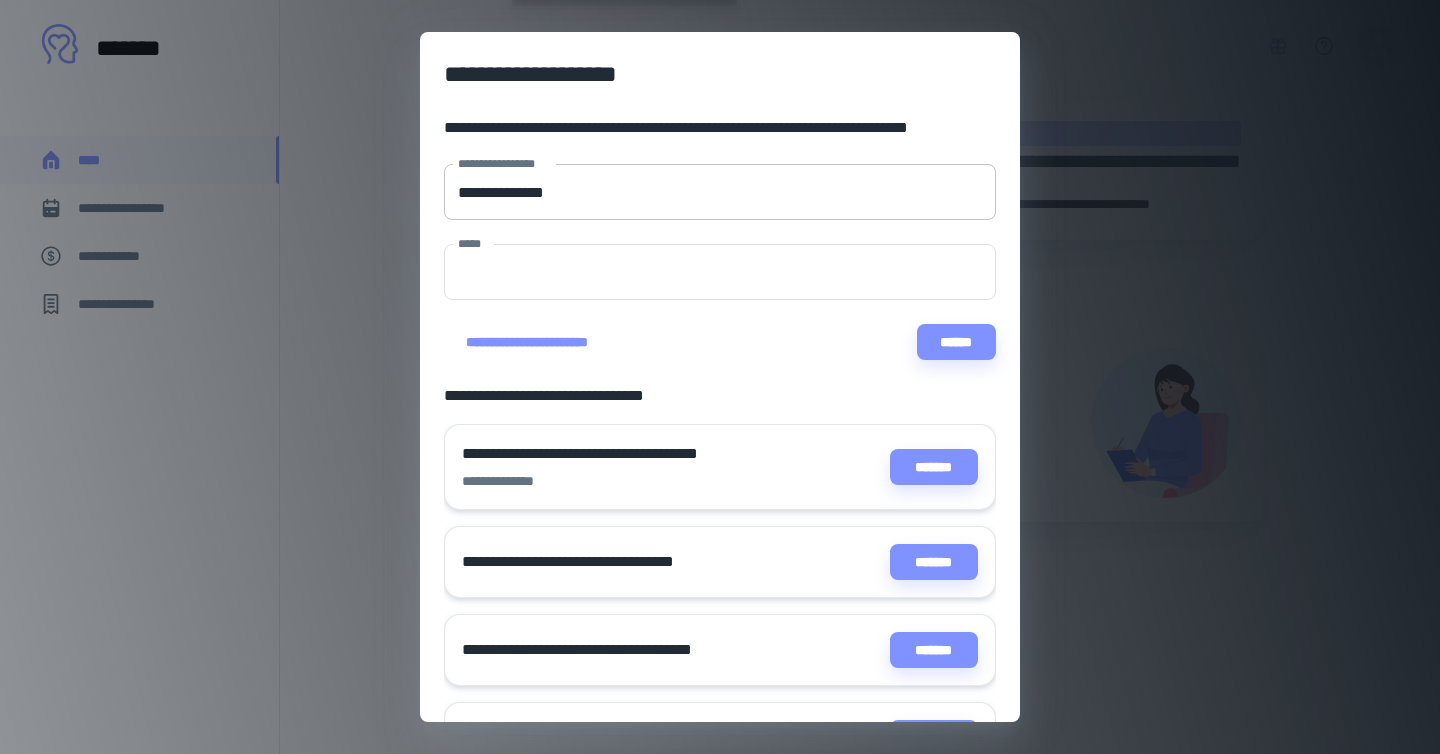 click on "**********" at bounding box center (720, 192) 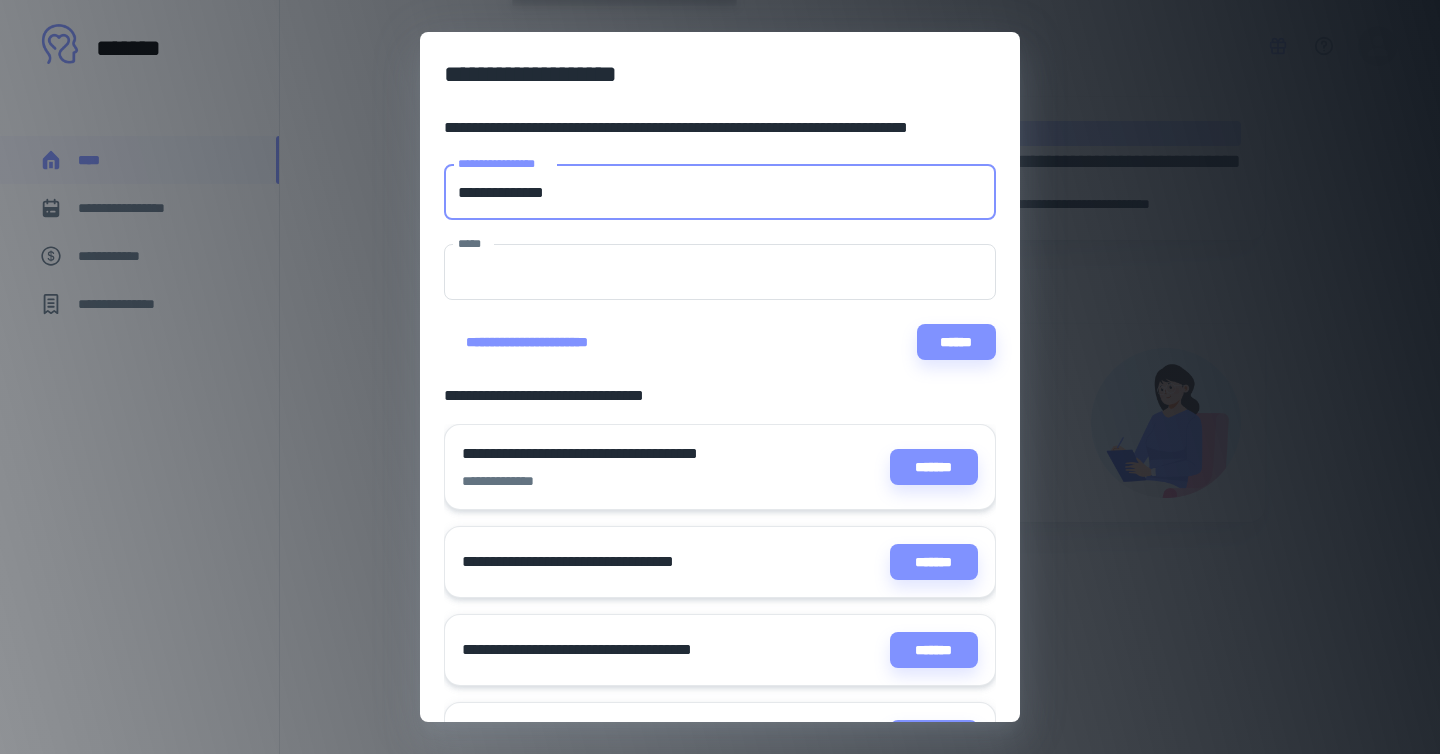click on "**********" at bounding box center [720, 192] 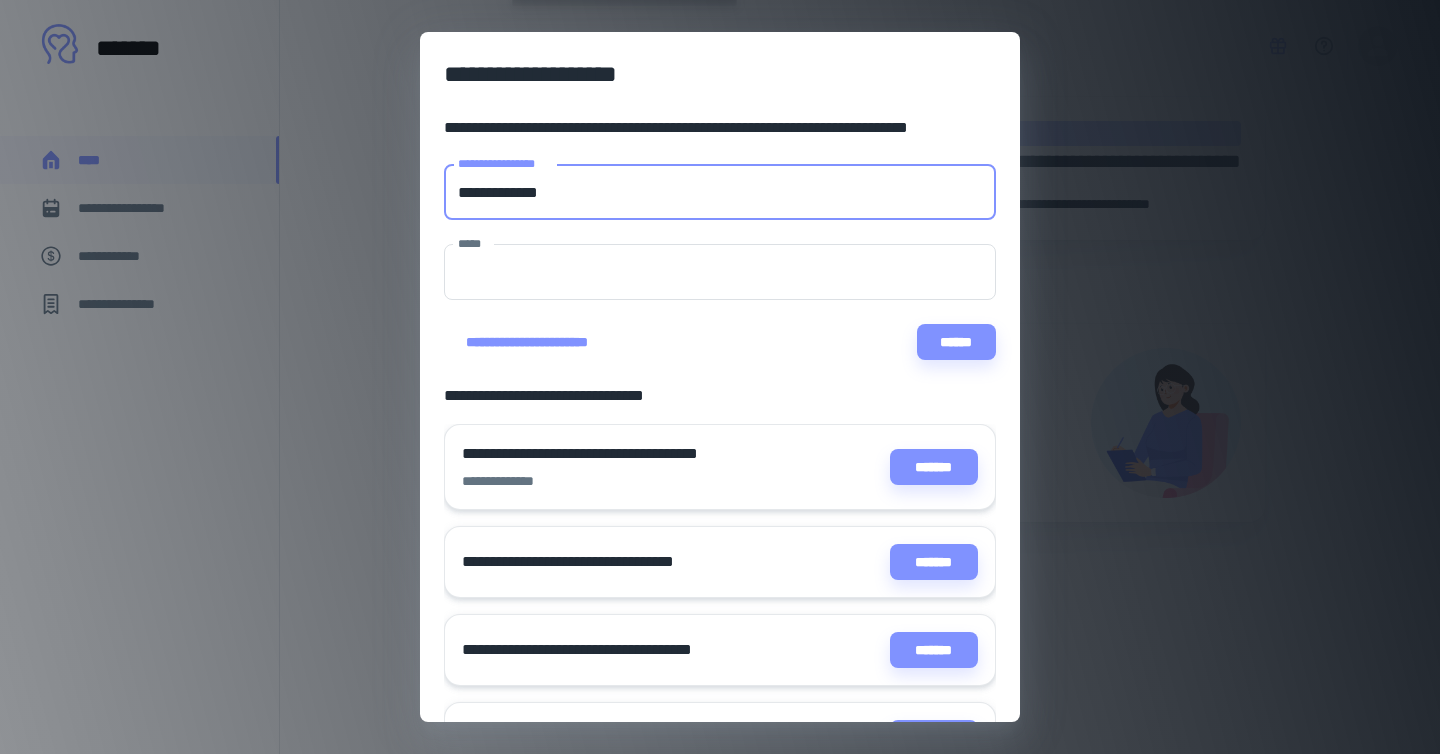 type on "**********" 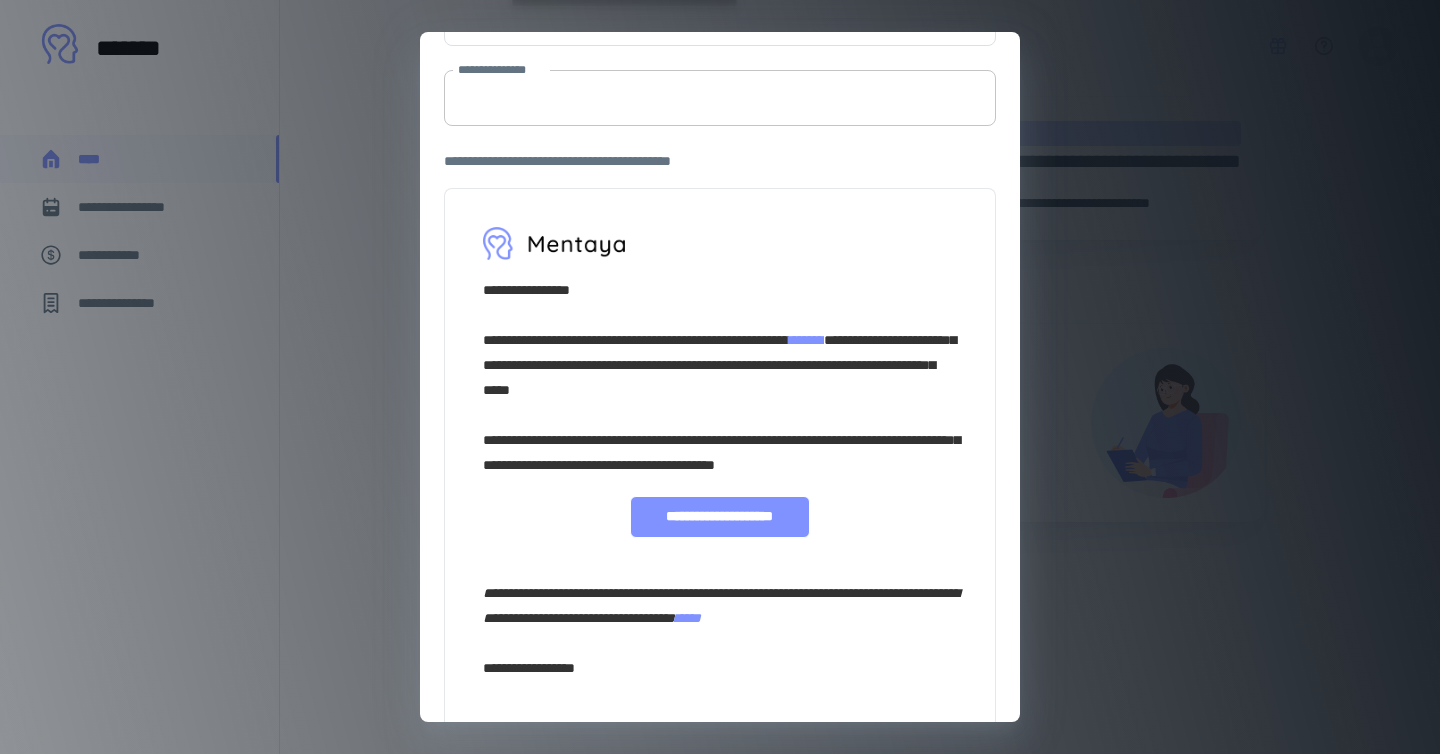 scroll, scrollTop: 0, scrollLeft: 0, axis: both 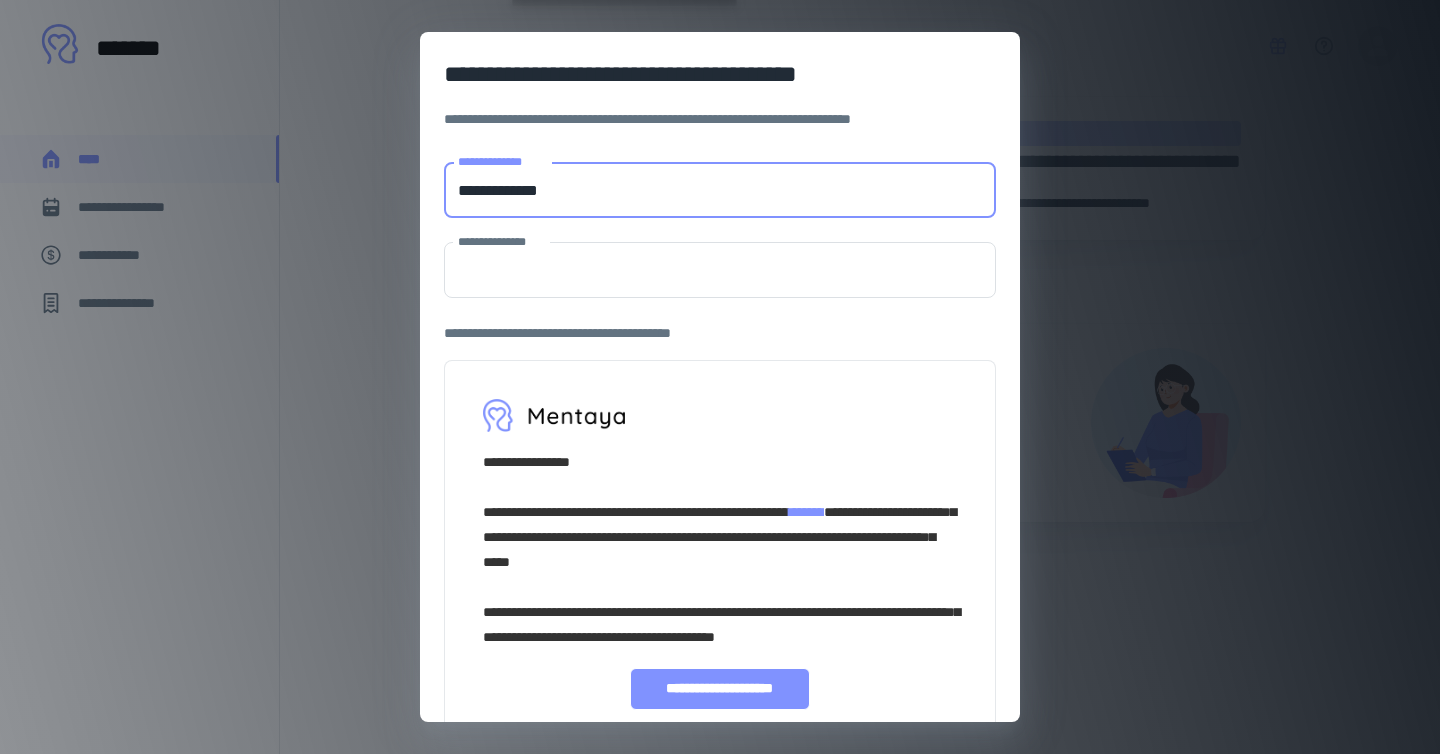 click on "**********" at bounding box center (720, 190) 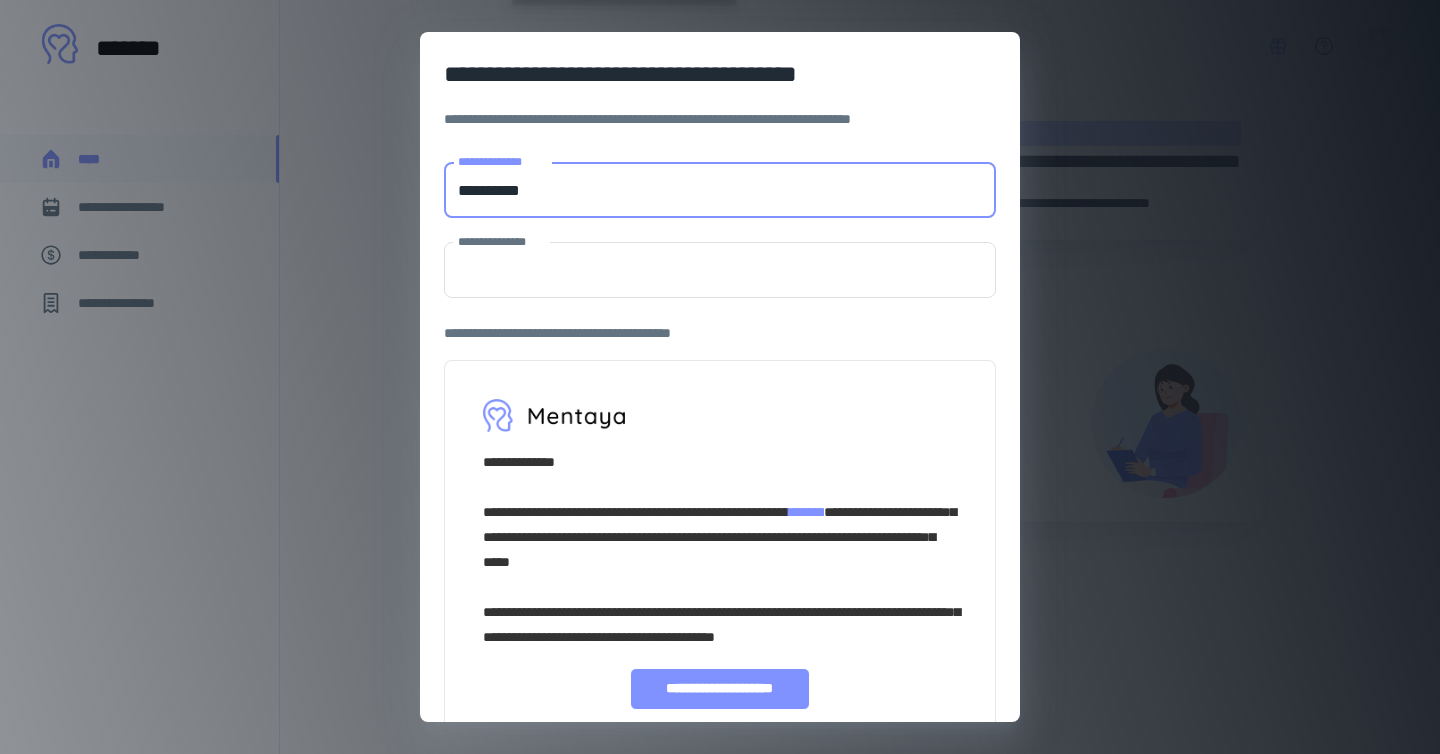 type on "**********" 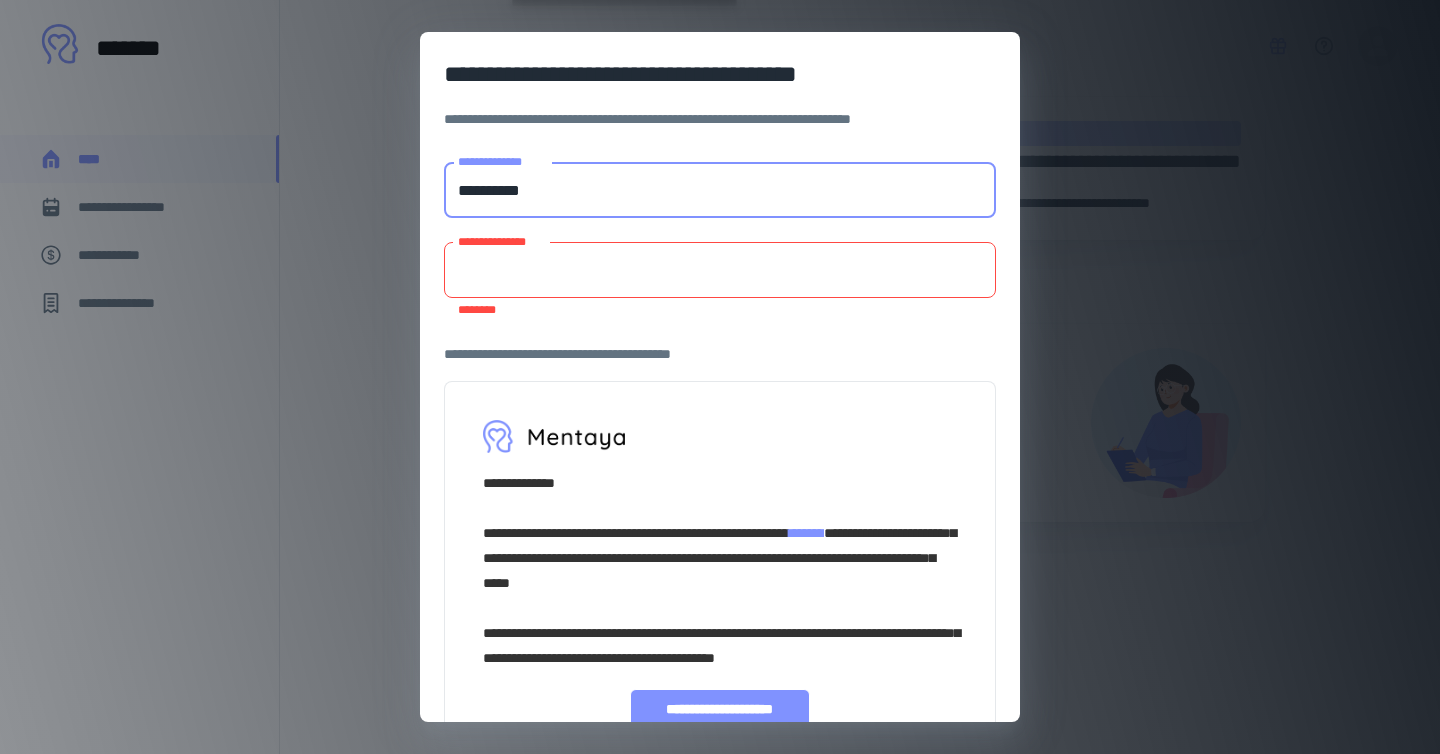 click on "**********" at bounding box center (720, 377) 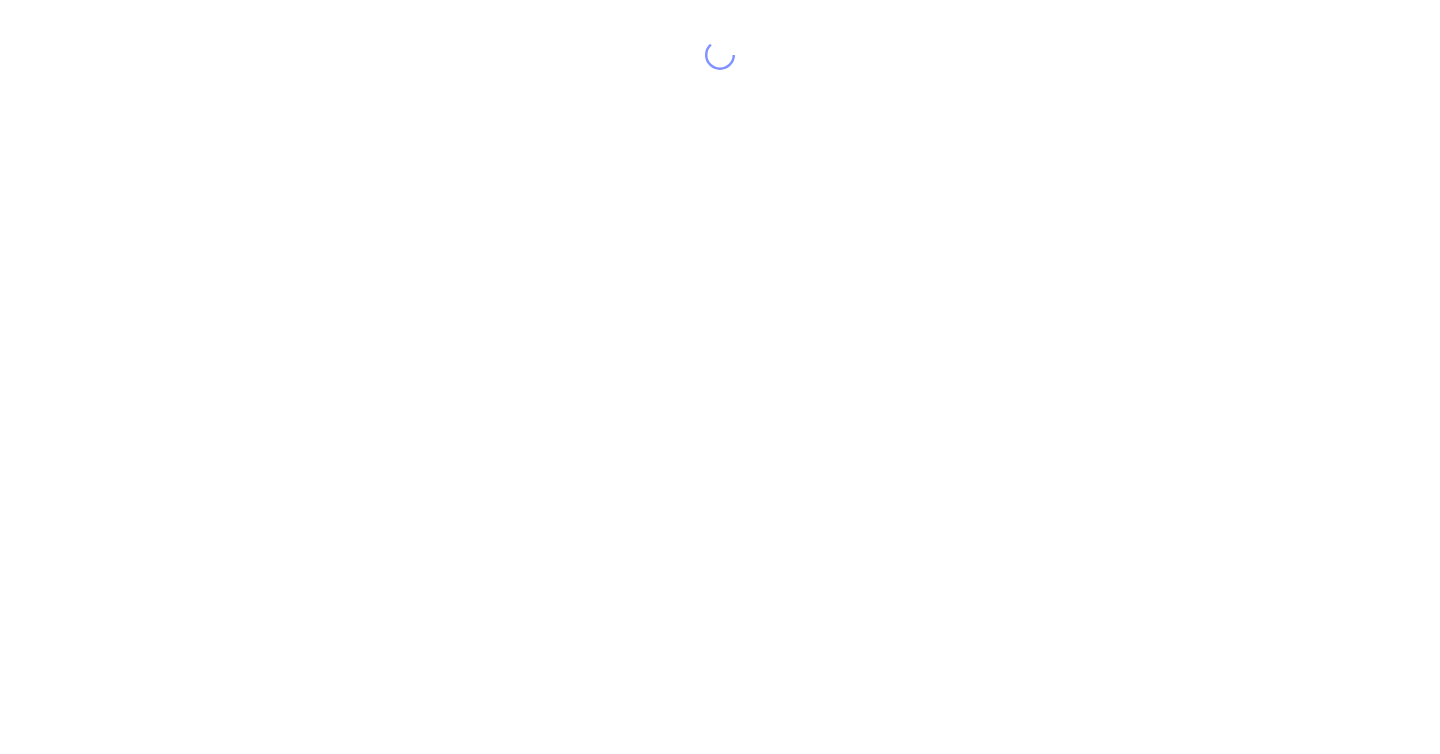 scroll, scrollTop: 0, scrollLeft: 0, axis: both 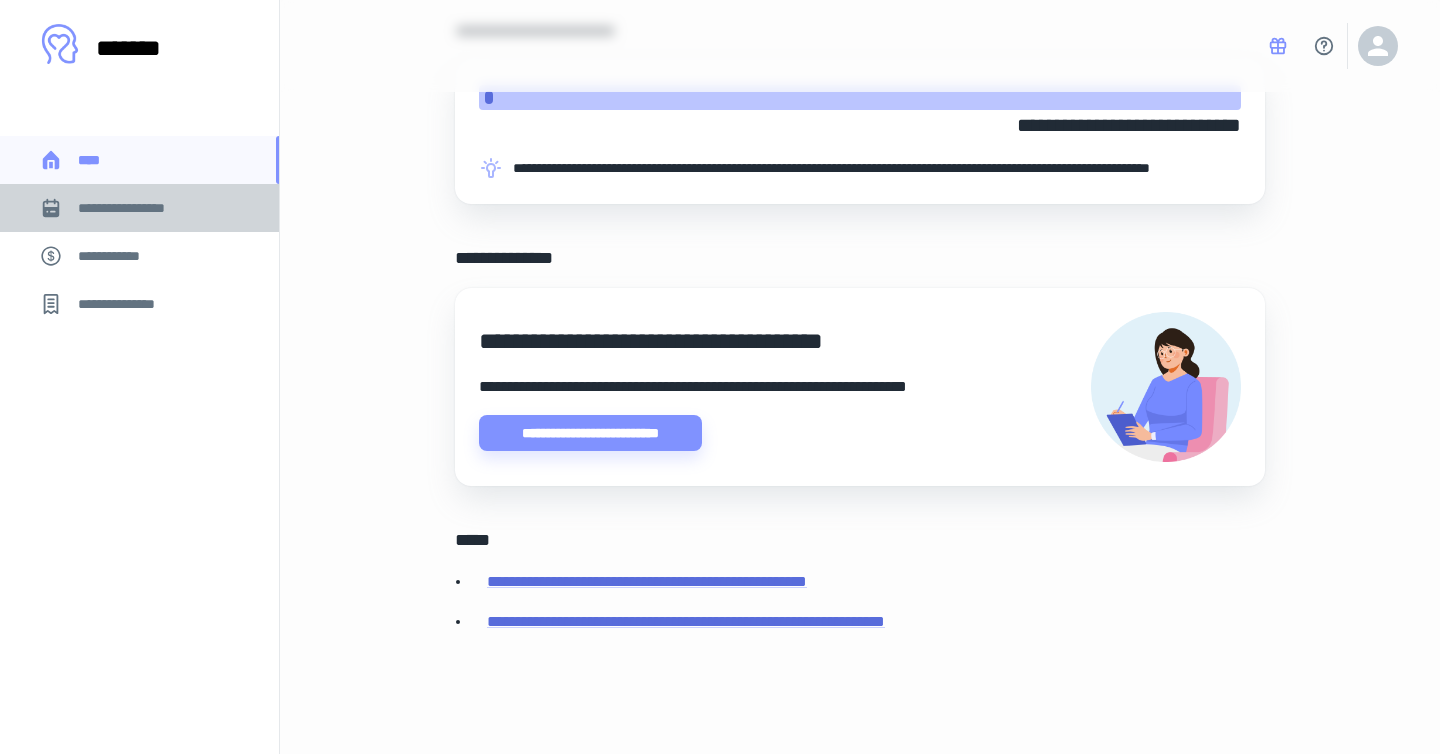 click on "**********" at bounding box center (139, 208) 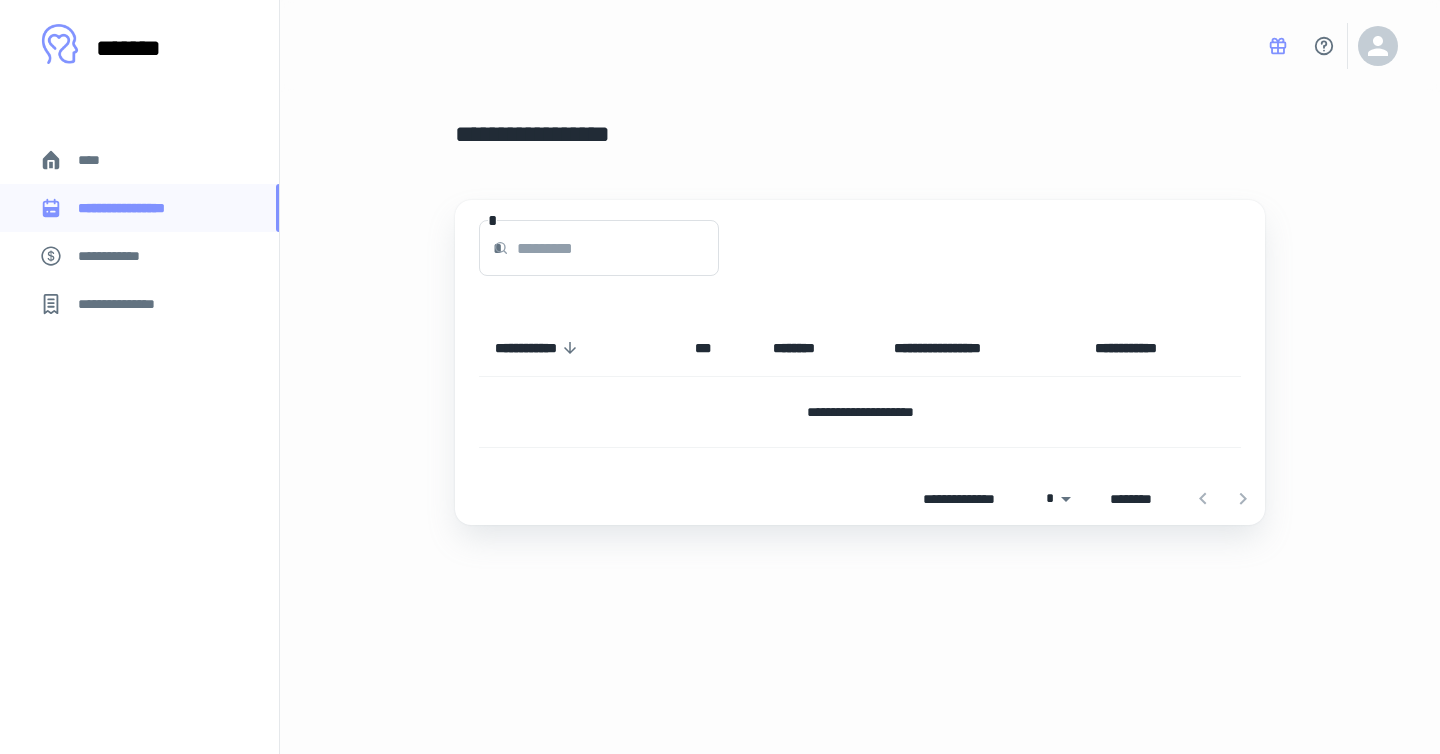 click on "**********" at bounding box center [139, 256] 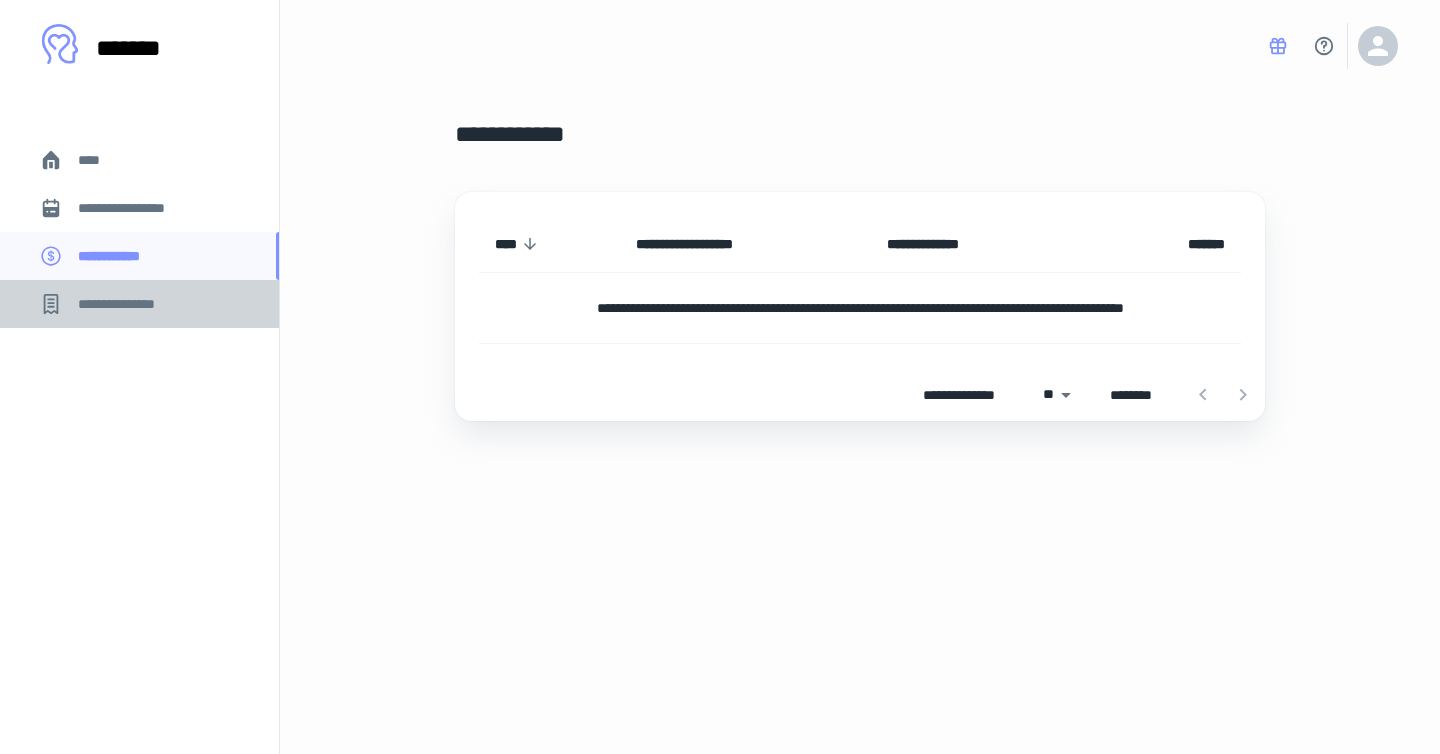 click on "**********" at bounding box center (139, 304) 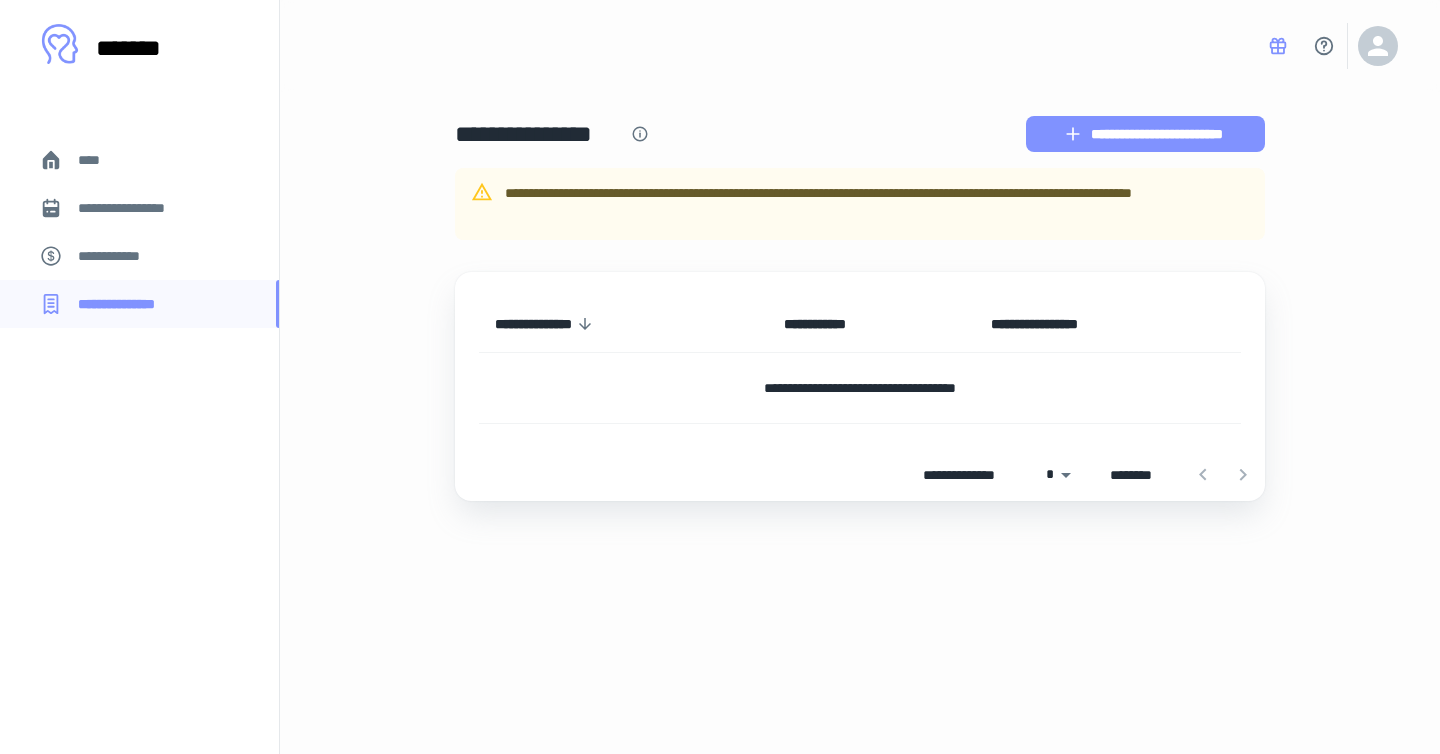 click on "**********" at bounding box center [1145, 134] 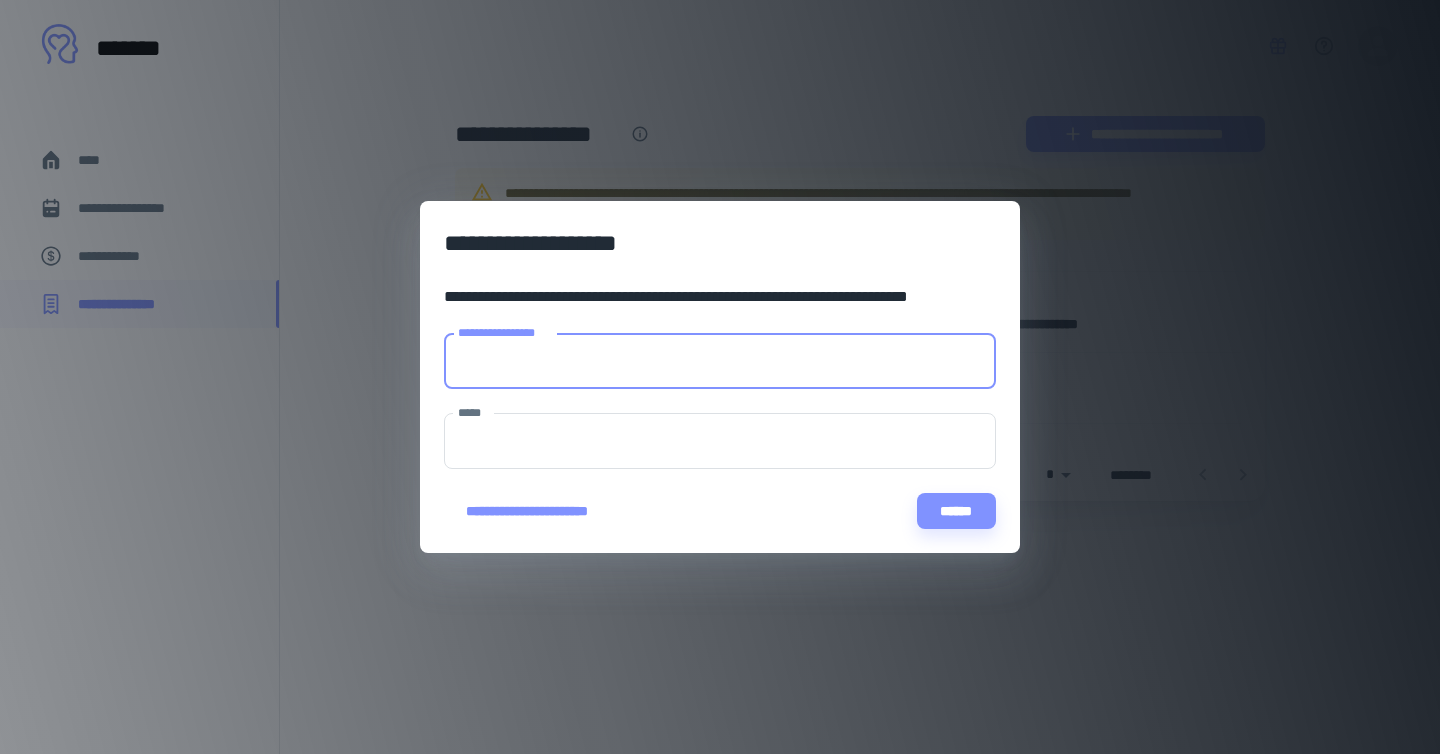 click on "**********" at bounding box center [720, 361] 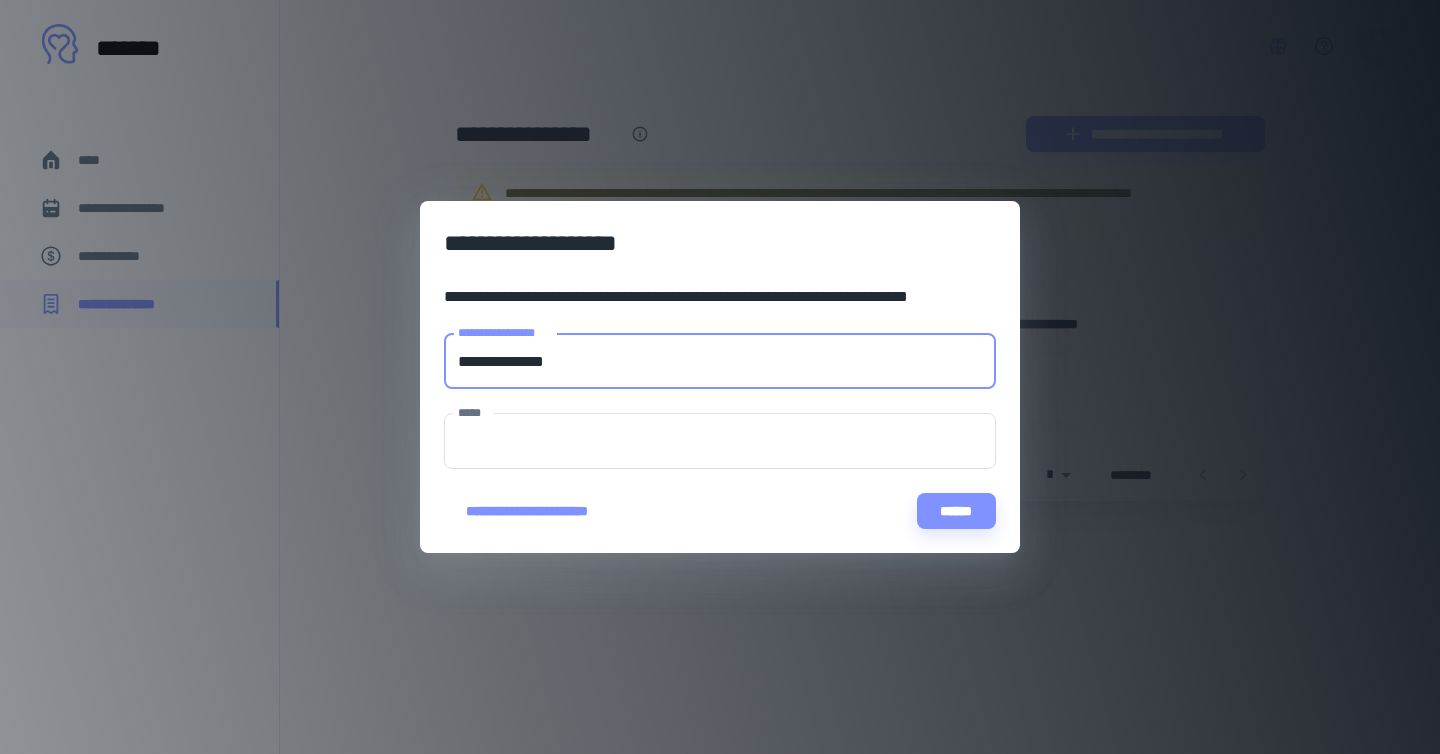 type on "**********" 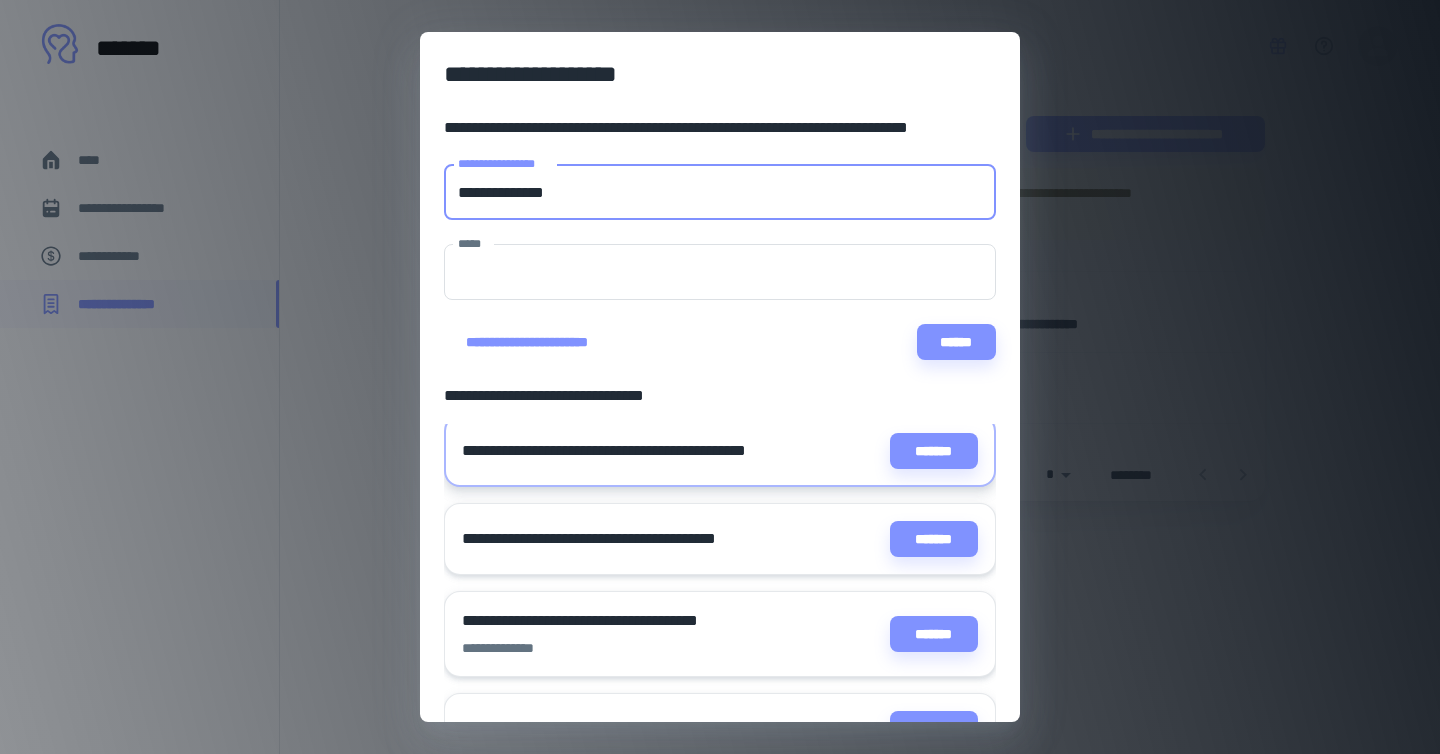 scroll, scrollTop: 0, scrollLeft: 0, axis: both 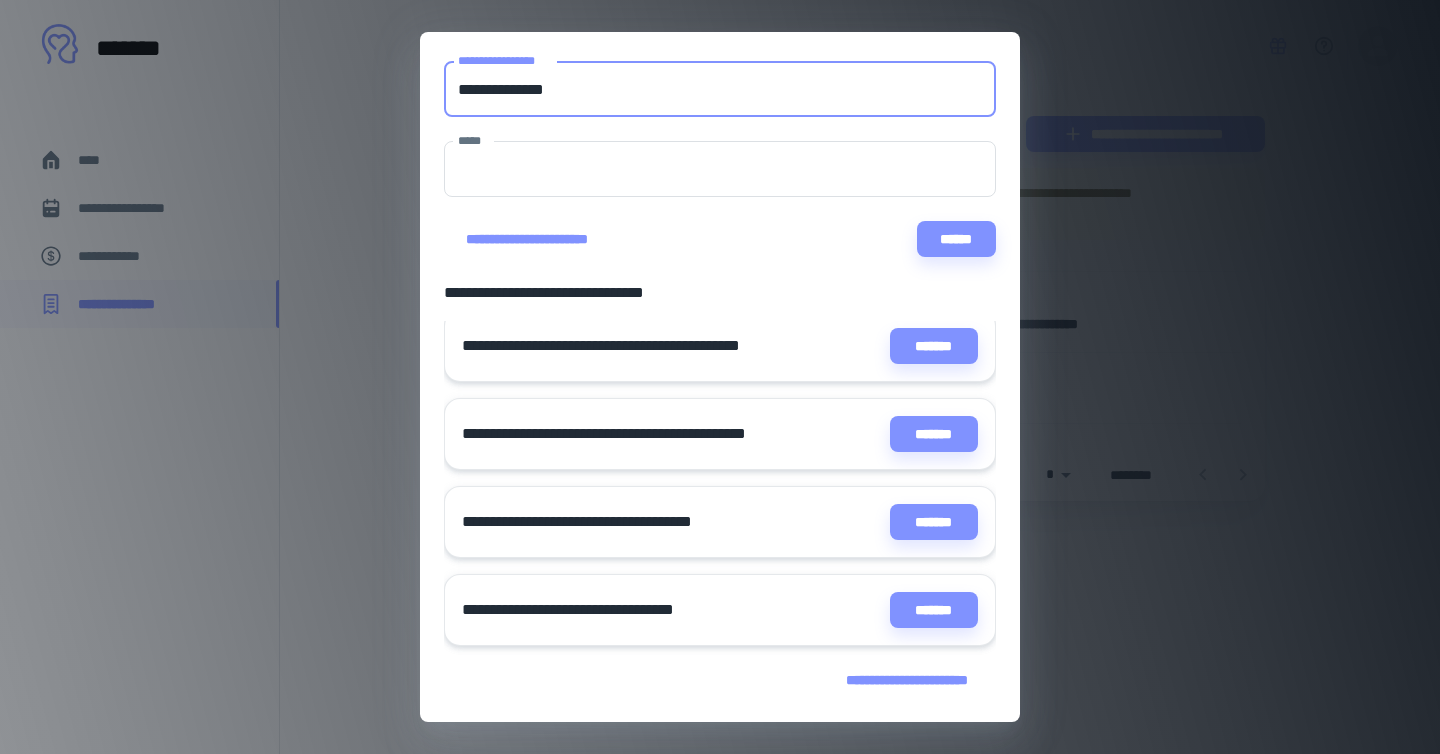 click on "**********" at bounding box center (907, 680) 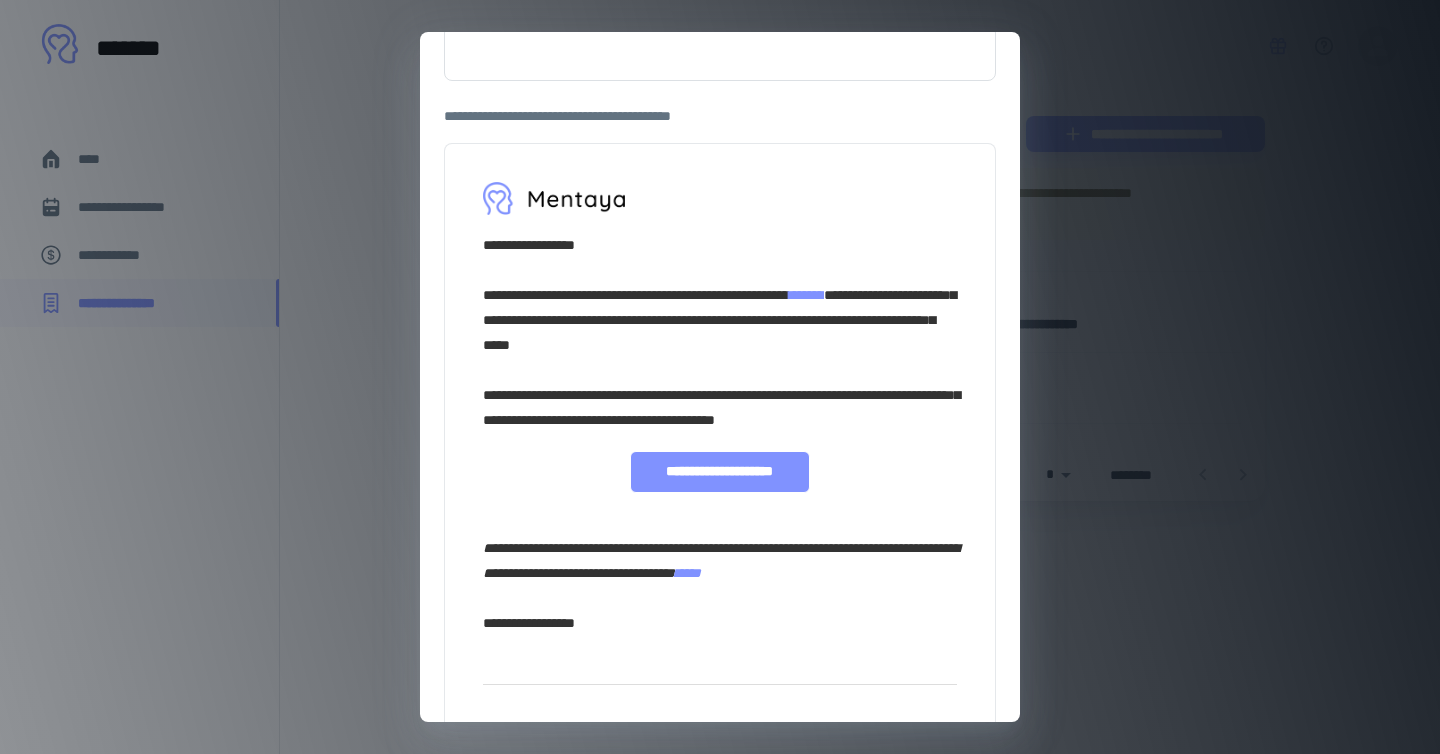 scroll, scrollTop: 0, scrollLeft: 0, axis: both 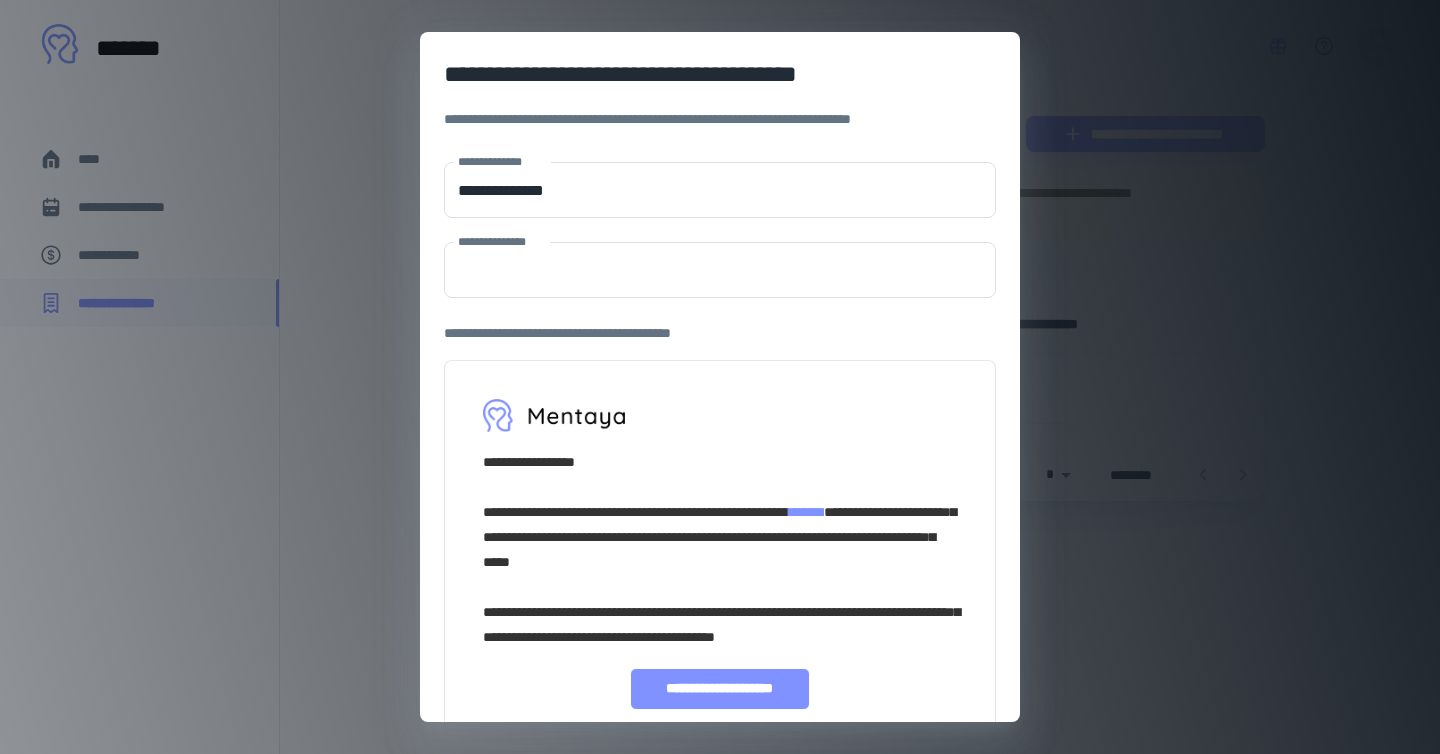 click on "[FIRST] [LAST] [STREET] [CITY], [STATE] [ZIP] [COUNTRY] [PHONE] [EMAIL]" at bounding box center [720, 377] 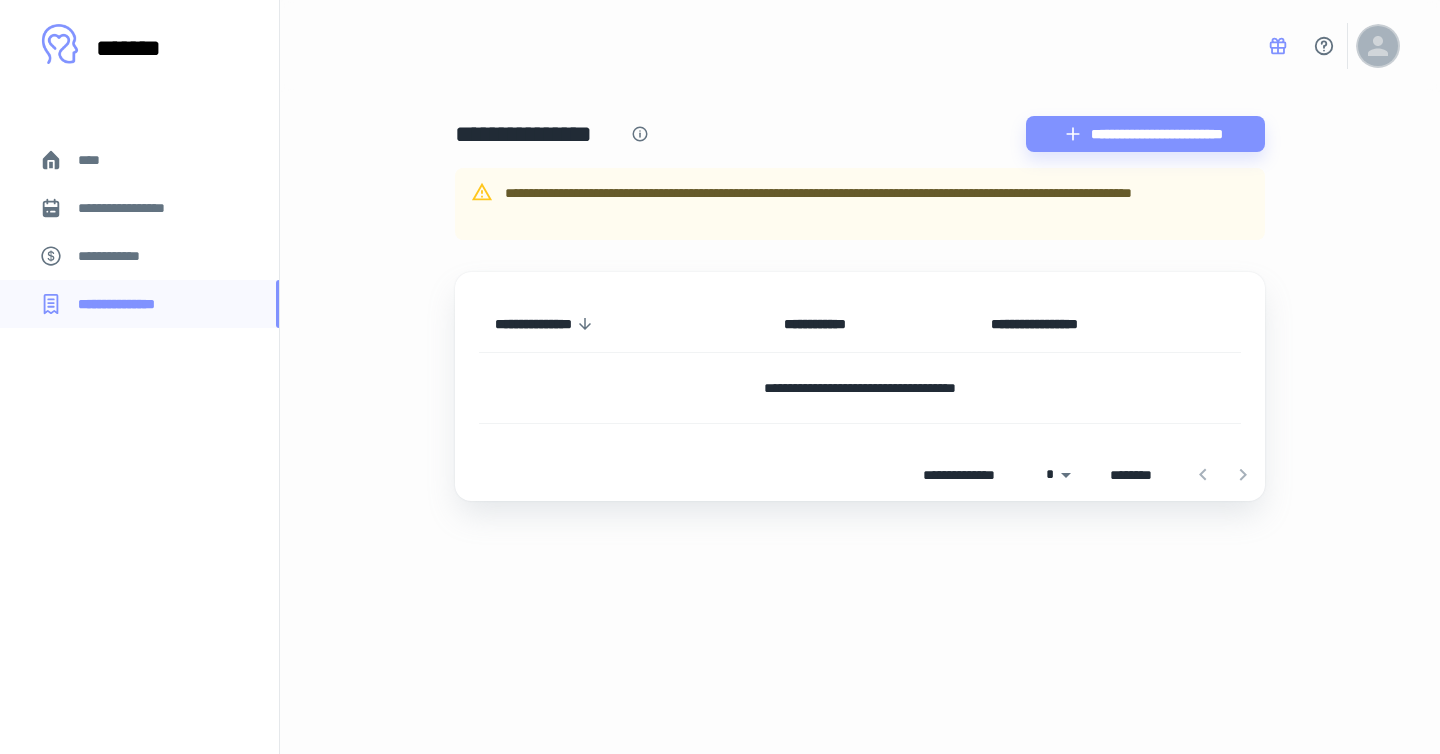 click 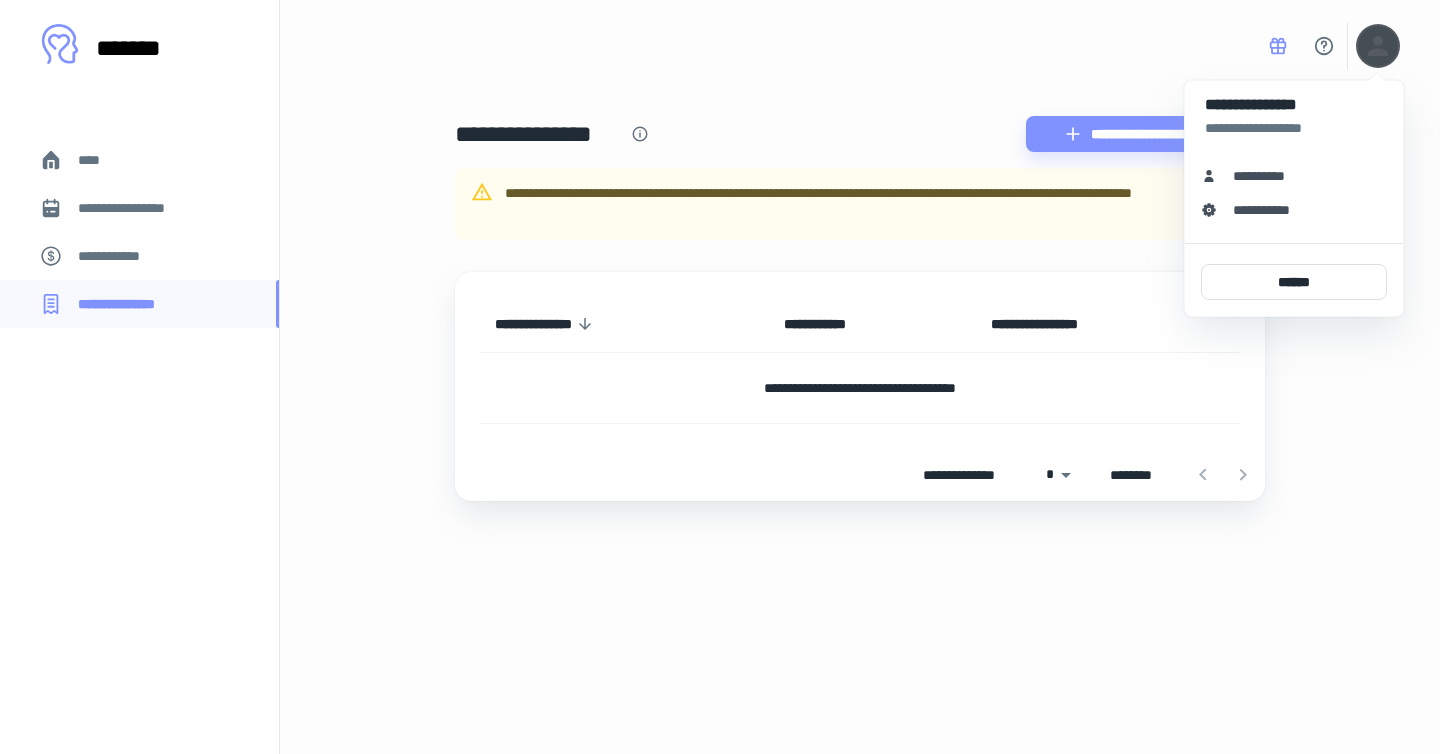 click at bounding box center (720, 377) 